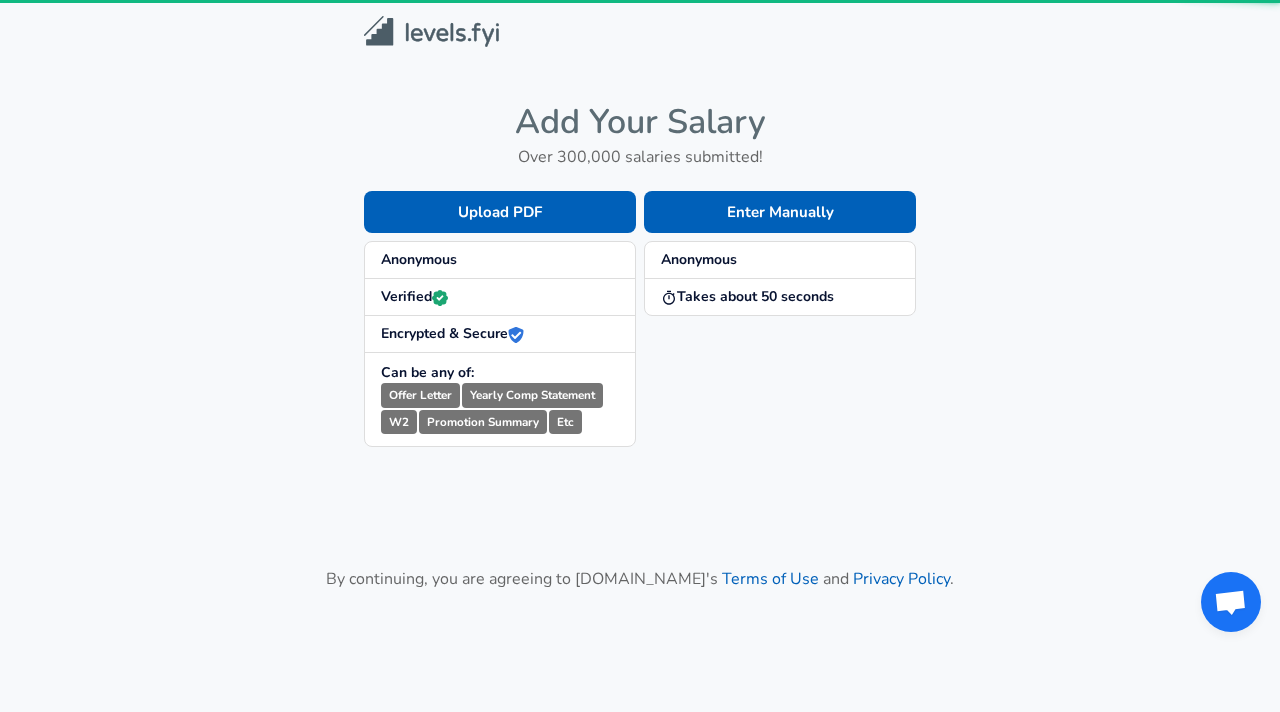 scroll, scrollTop: 0, scrollLeft: 0, axis: both 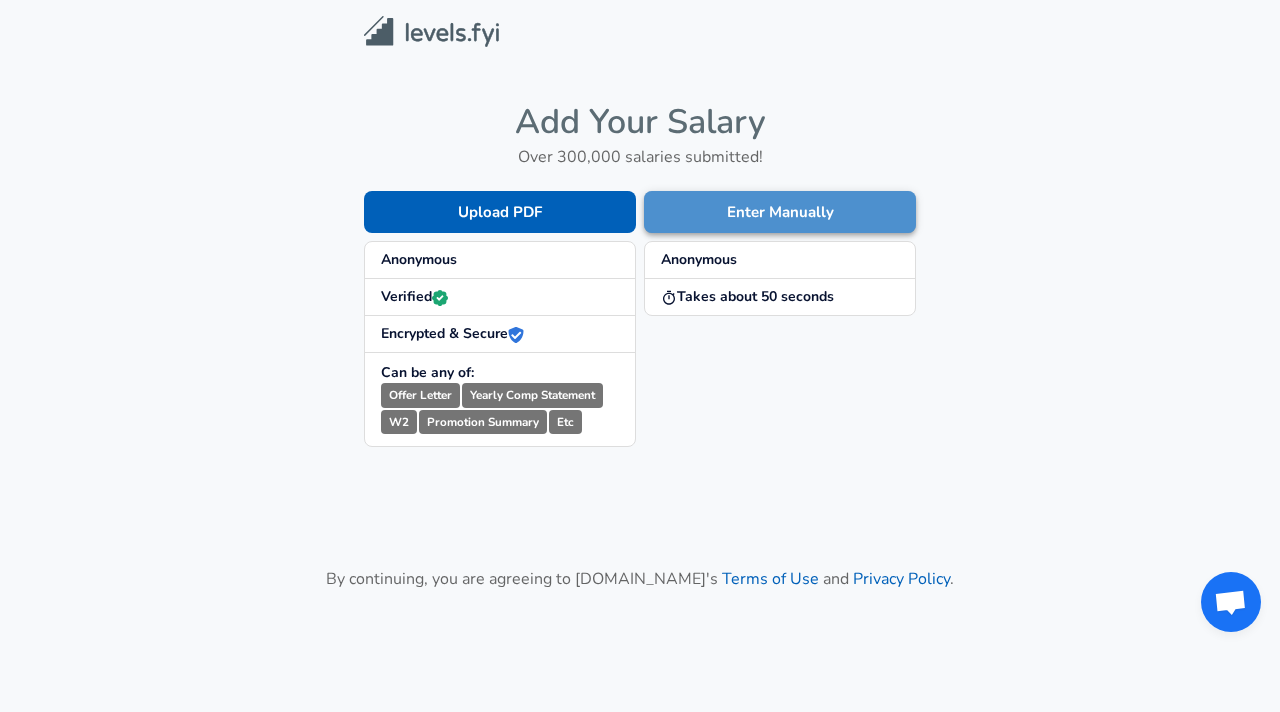 click on "Enter Manually" at bounding box center (780, 212) 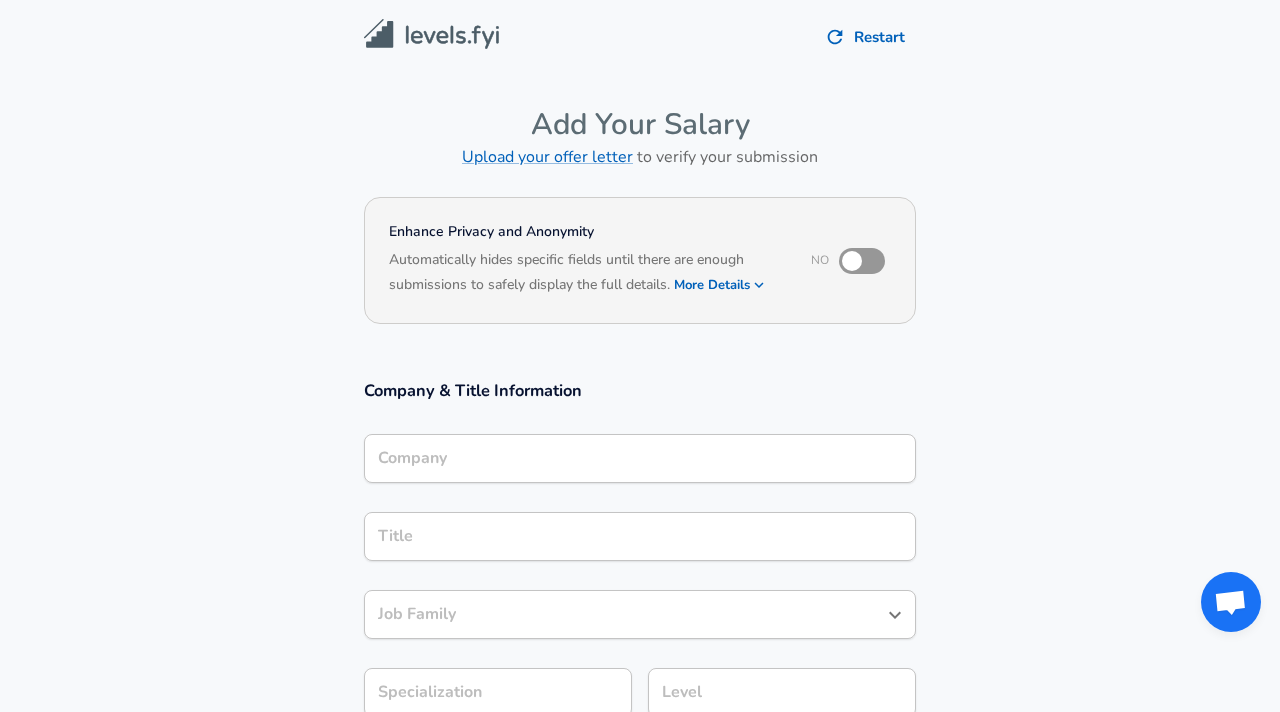 click on "Company" at bounding box center (640, 458) 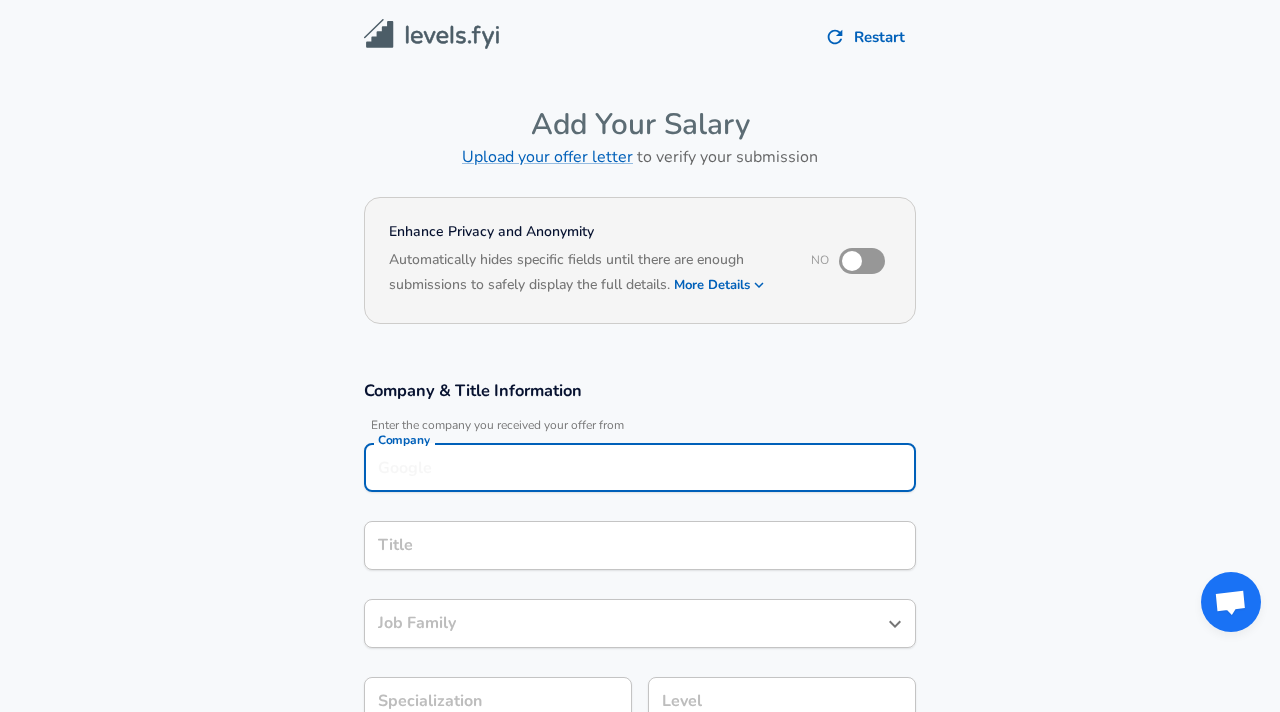 scroll, scrollTop: 20, scrollLeft: 0, axis: vertical 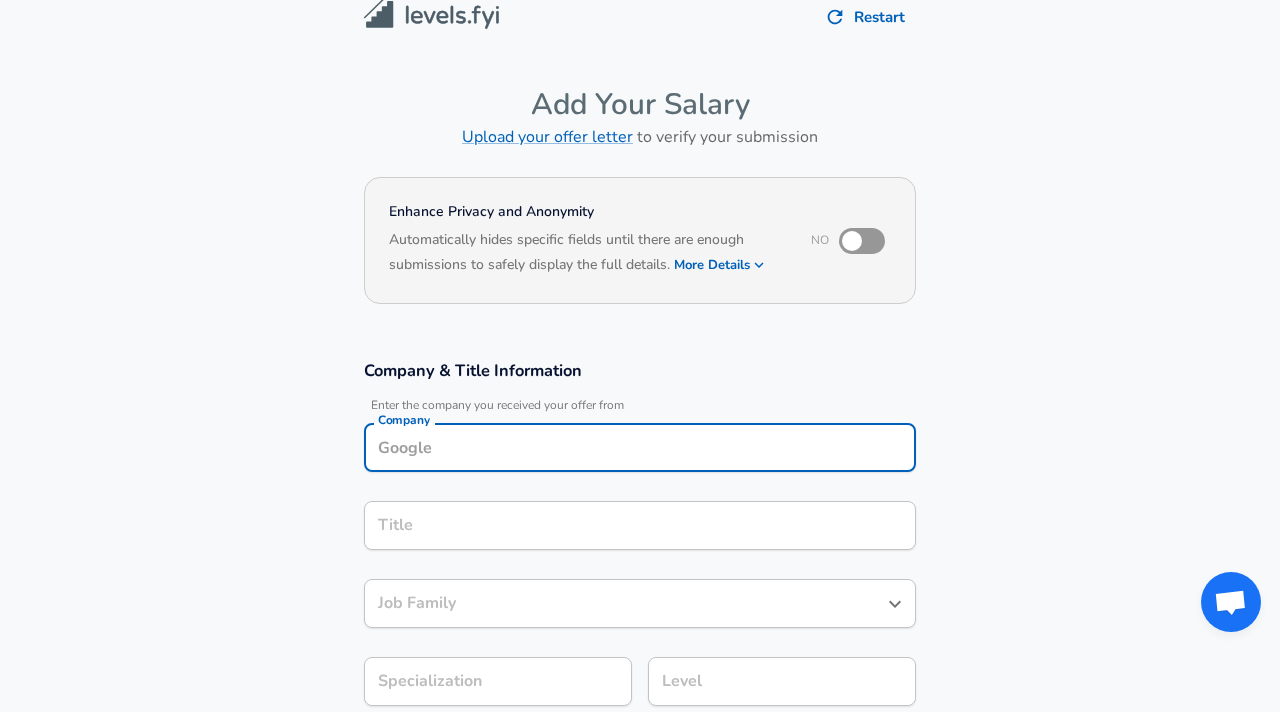 click at bounding box center [852, 241] 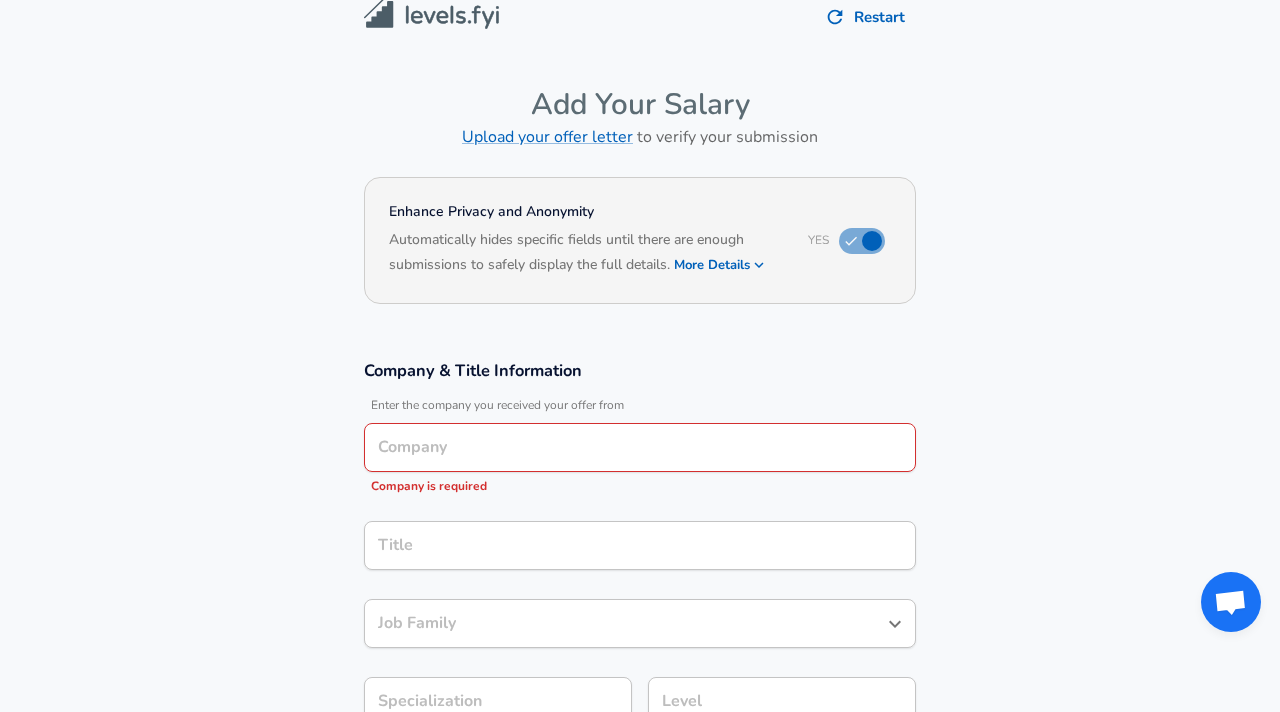 click on "Based on your submission and the data points that we have already collected, we will automatically hide and anonymize specific fields if there aren't enough data points to remain sufficiently anonymous." at bounding box center (640, 279) 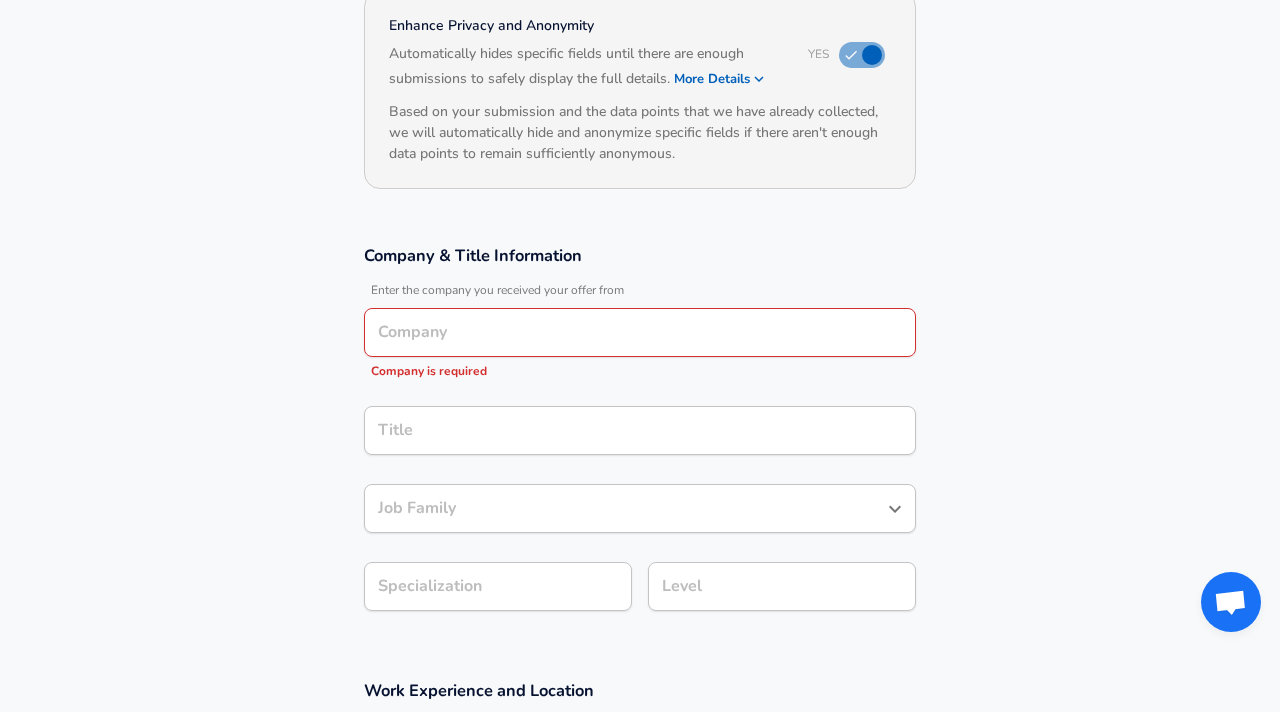 scroll, scrollTop: 207, scrollLeft: 0, axis: vertical 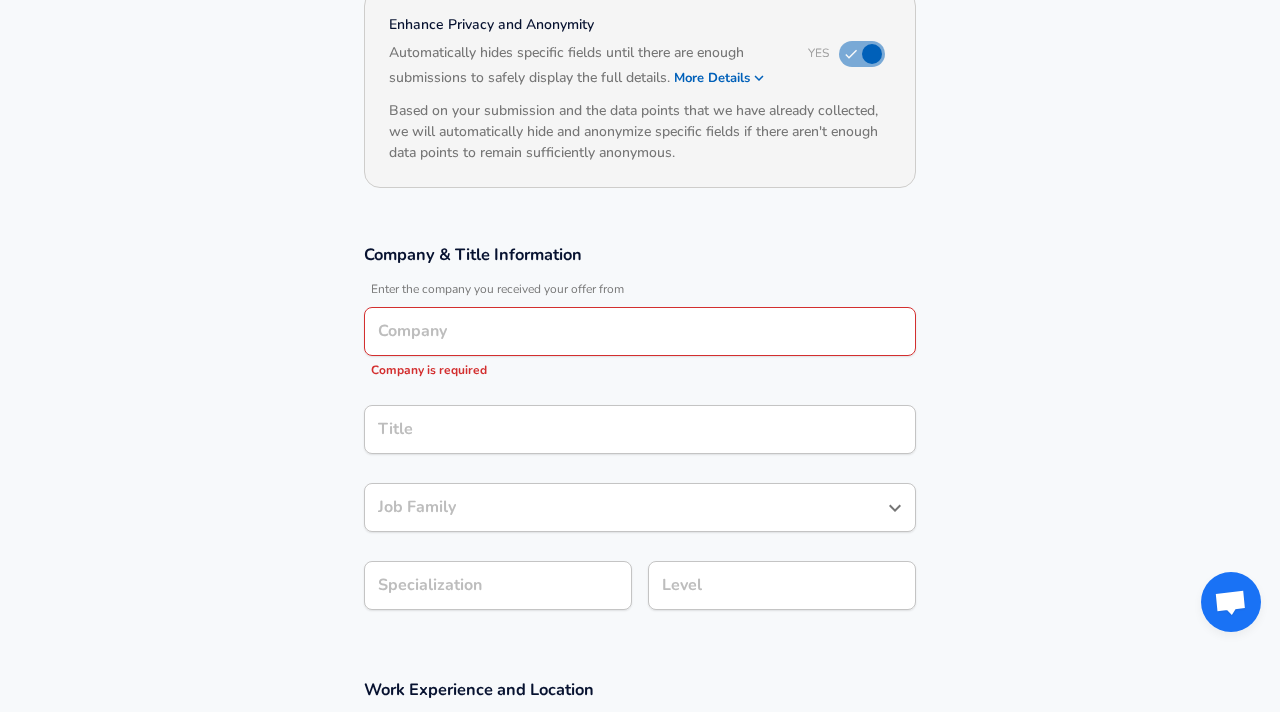click on "Company" at bounding box center [640, 331] 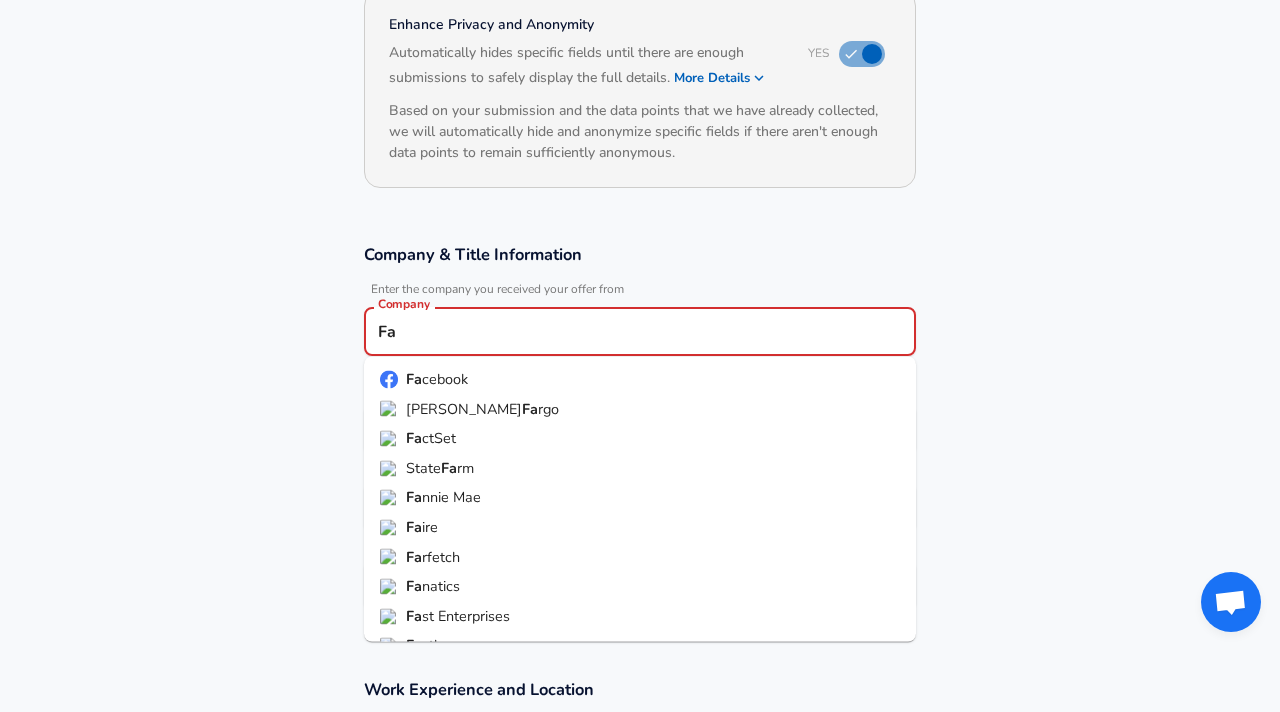 click on "Fa cebook" at bounding box center [640, 380] 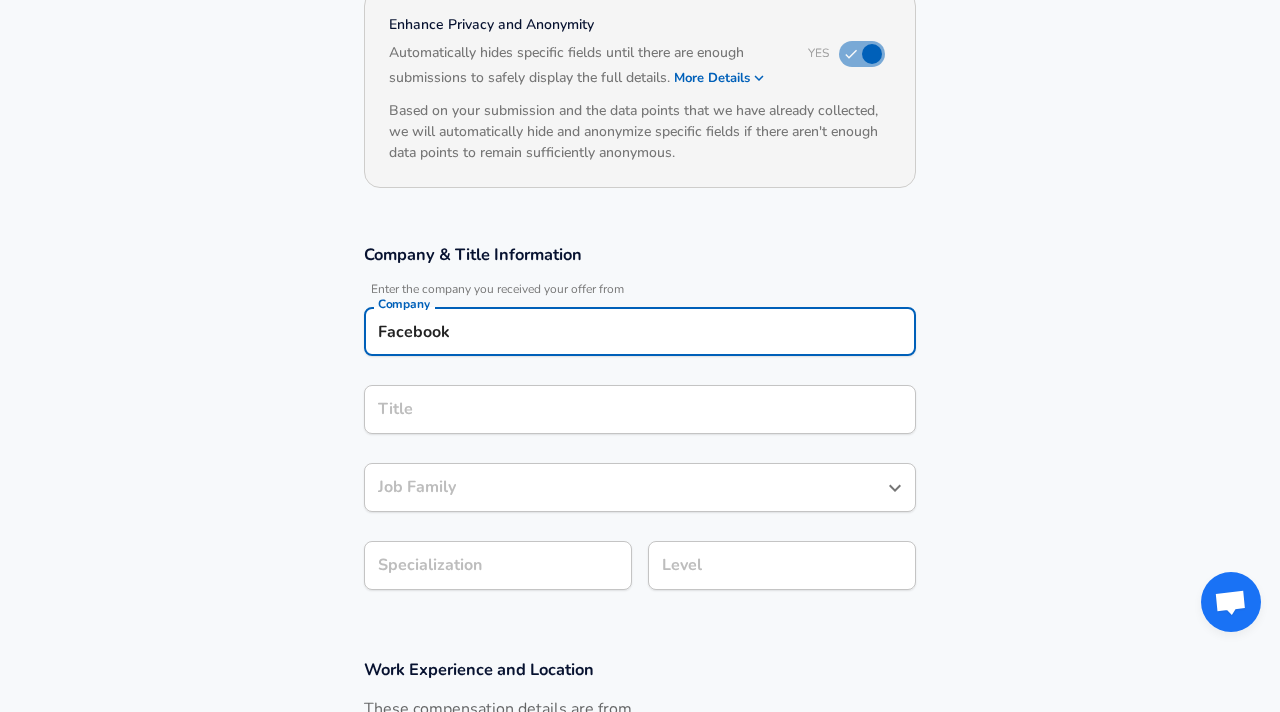 type on "Facebook" 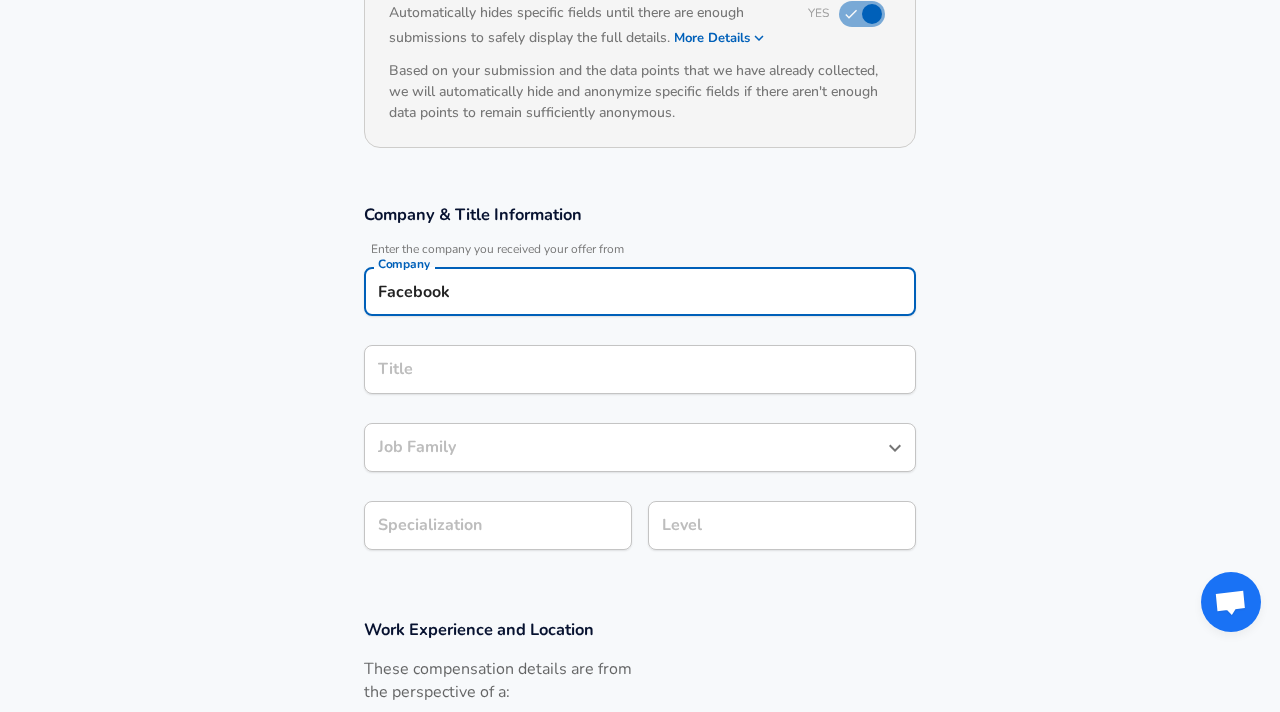 click on "Title" at bounding box center (640, 369) 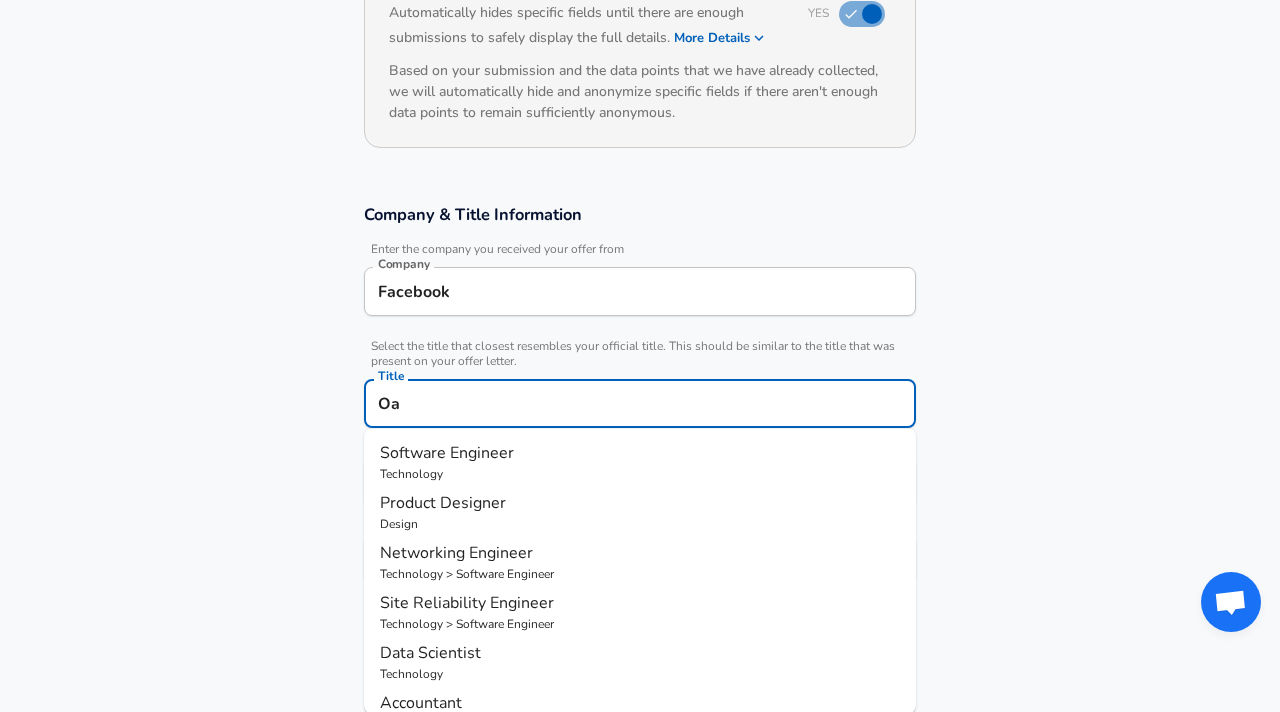 type on "O" 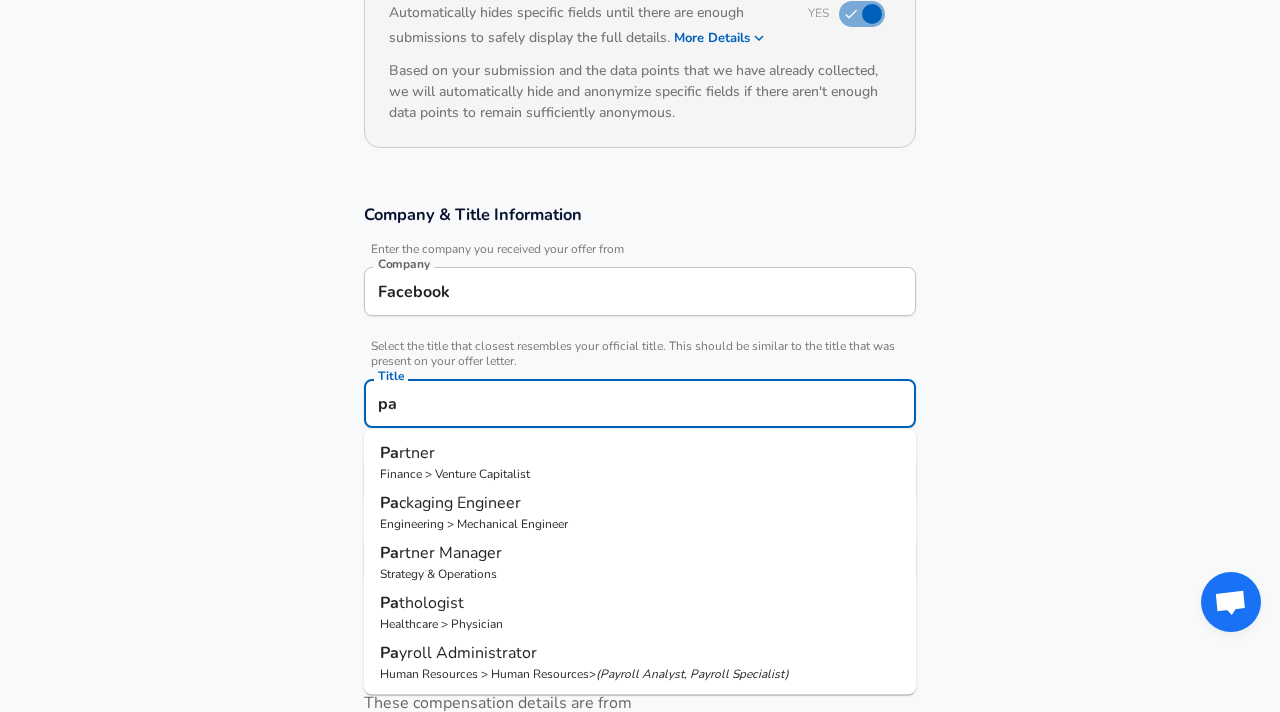type on "p" 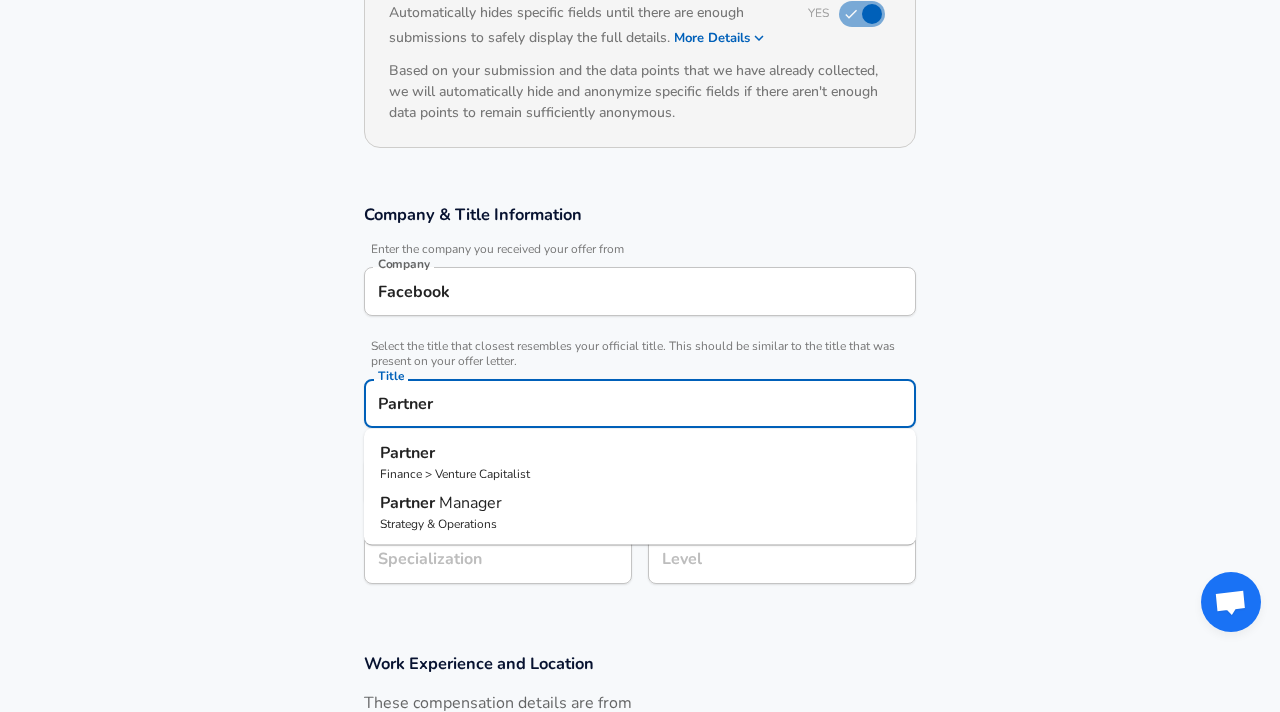 click on "Partner    Manager" at bounding box center [640, 503] 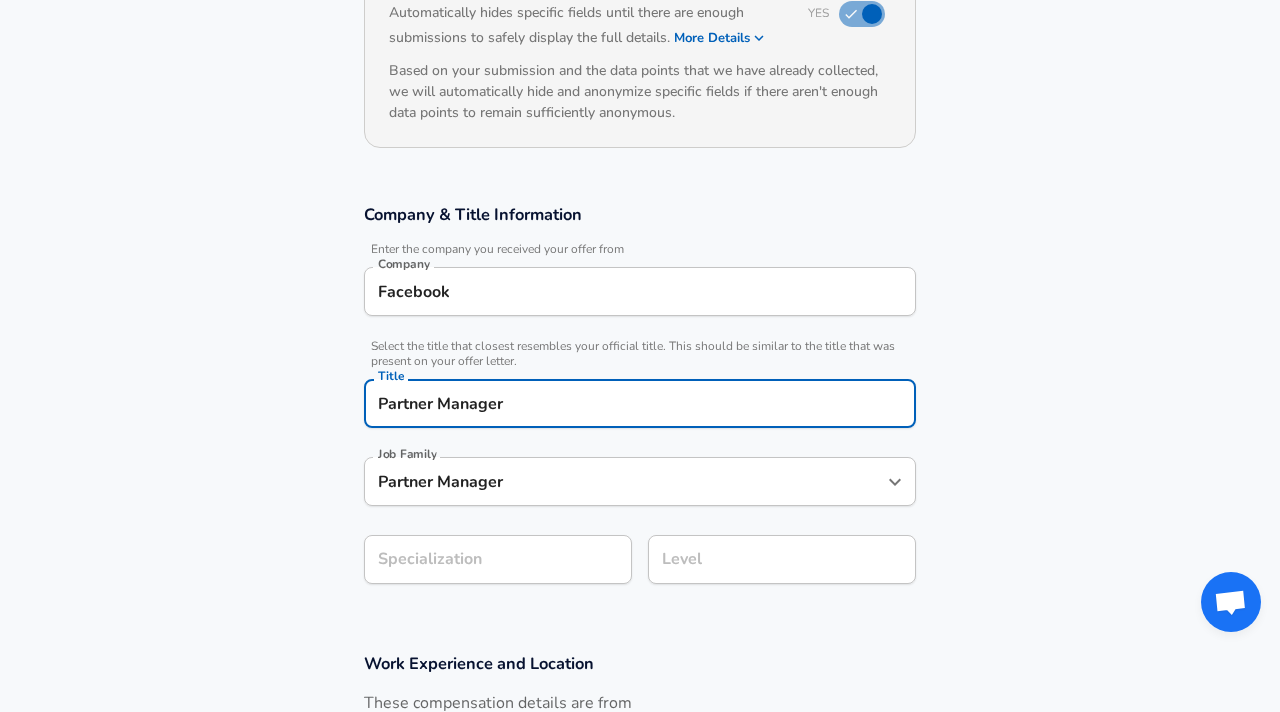 type on "Partner Manager" 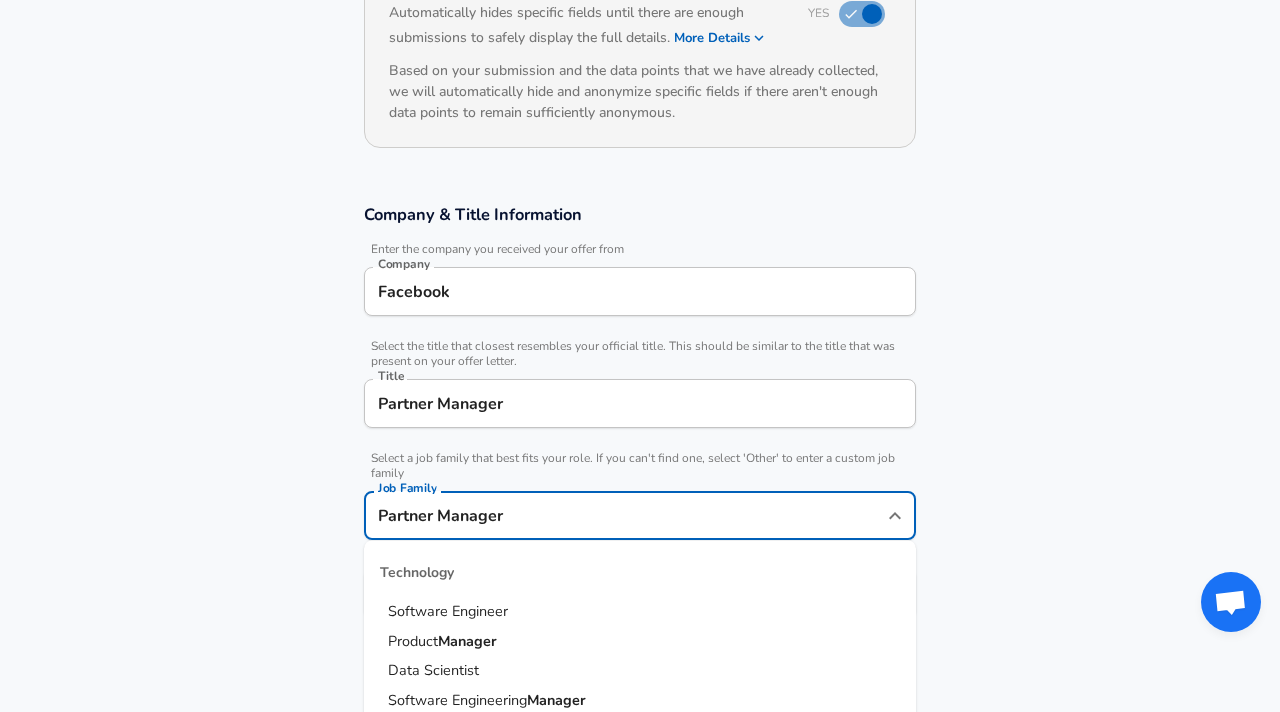 scroll, scrollTop: 287, scrollLeft: 0, axis: vertical 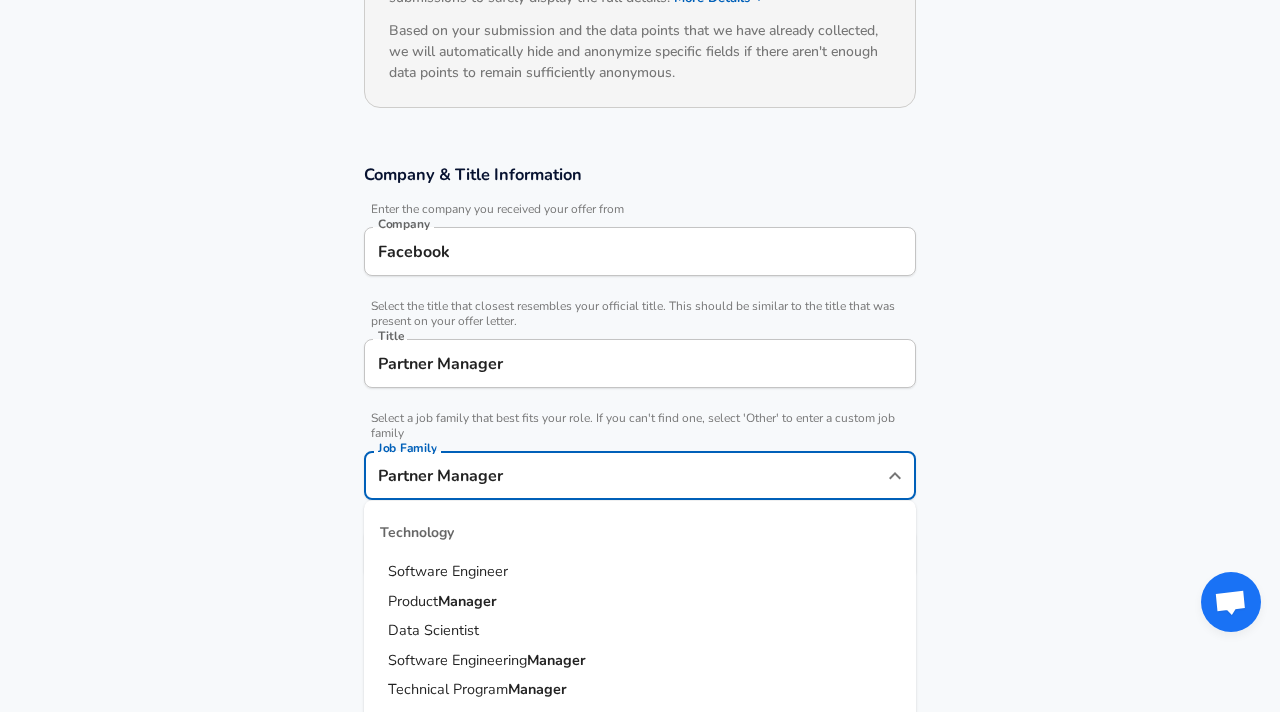 click on "Partner Manager Job Family" at bounding box center [640, 475] 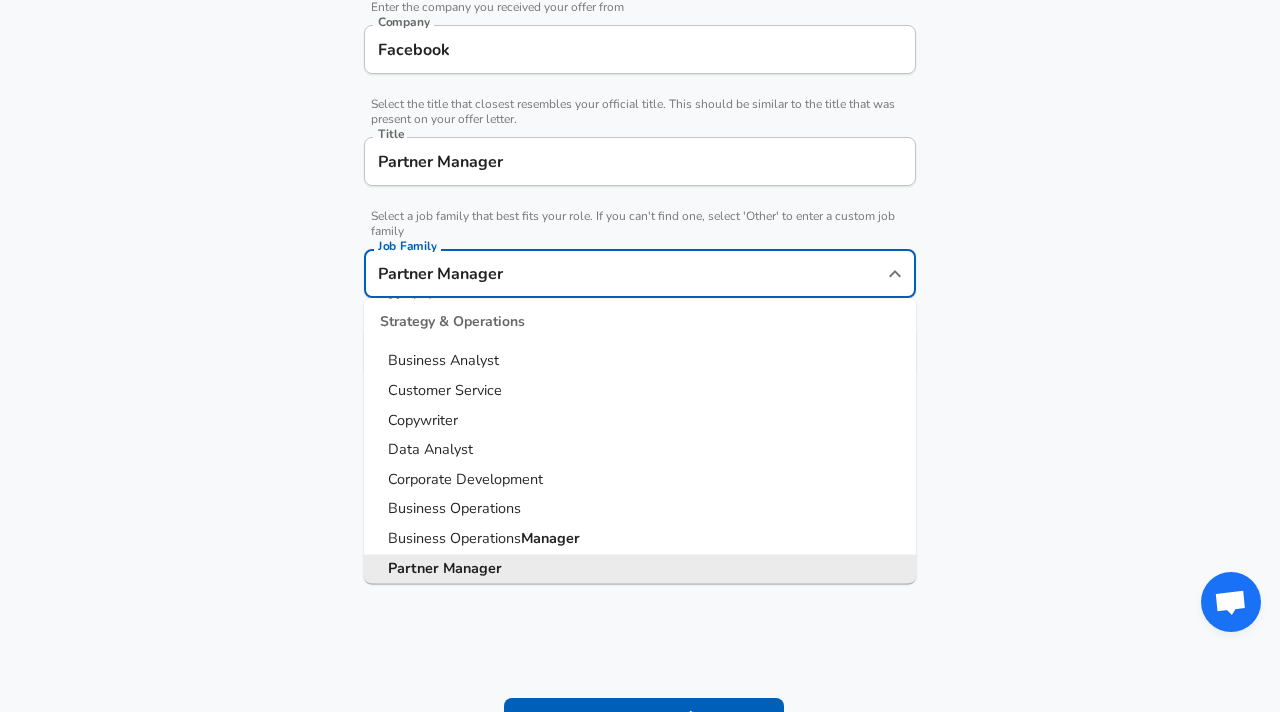 scroll, scrollTop: 492, scrollLeft: 0, axis: vertical 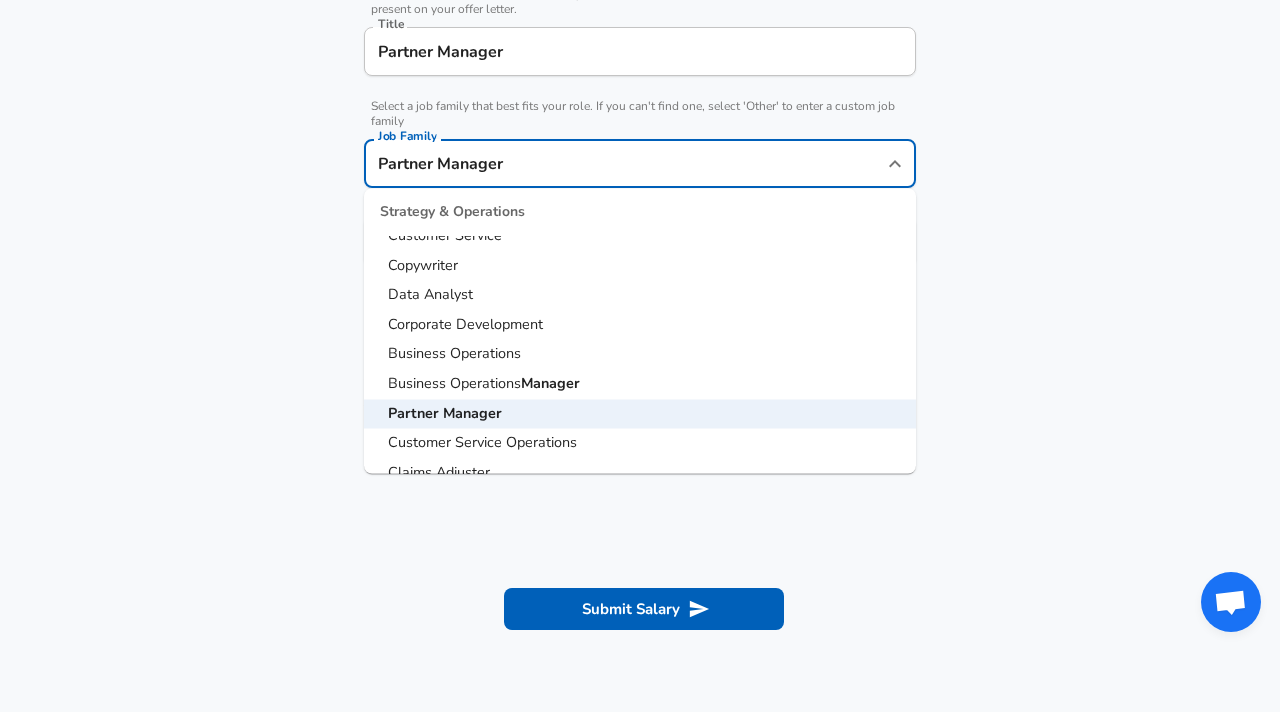 click on "Submit Salary" at bounding box center [640, 606] 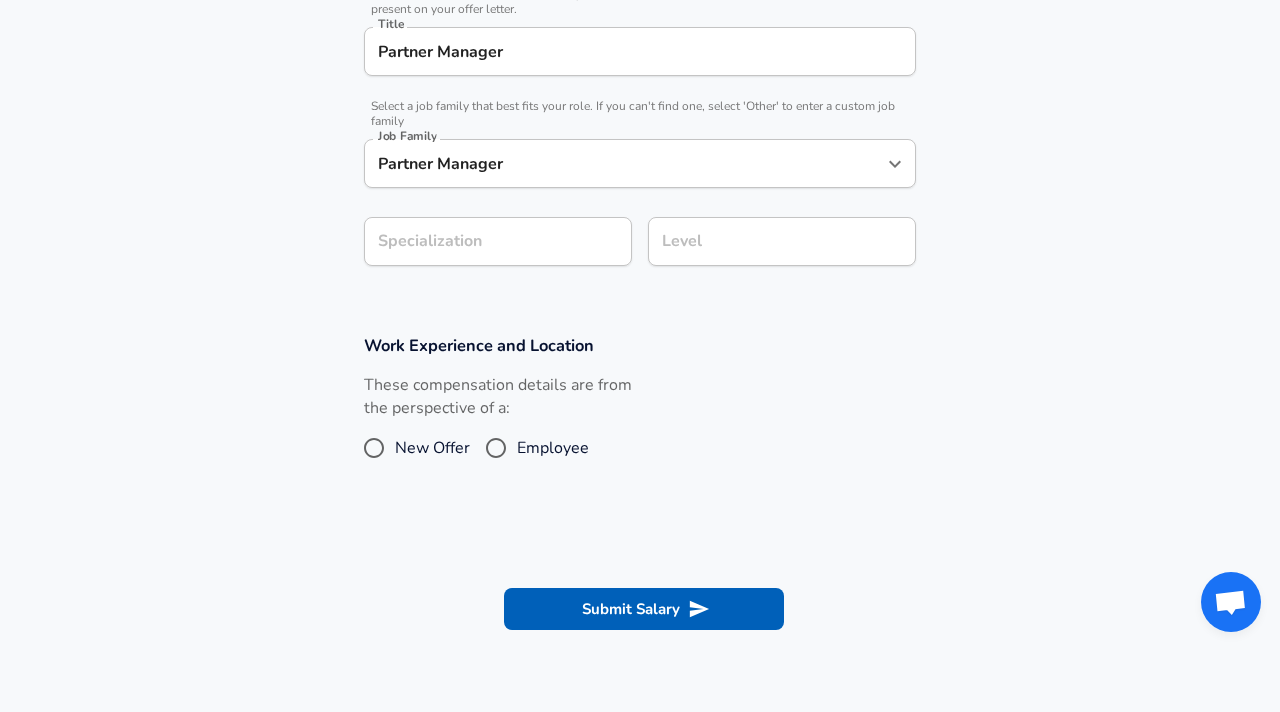 scroll, scrollTop: 659, scrollLeft: 0, axis: vertical 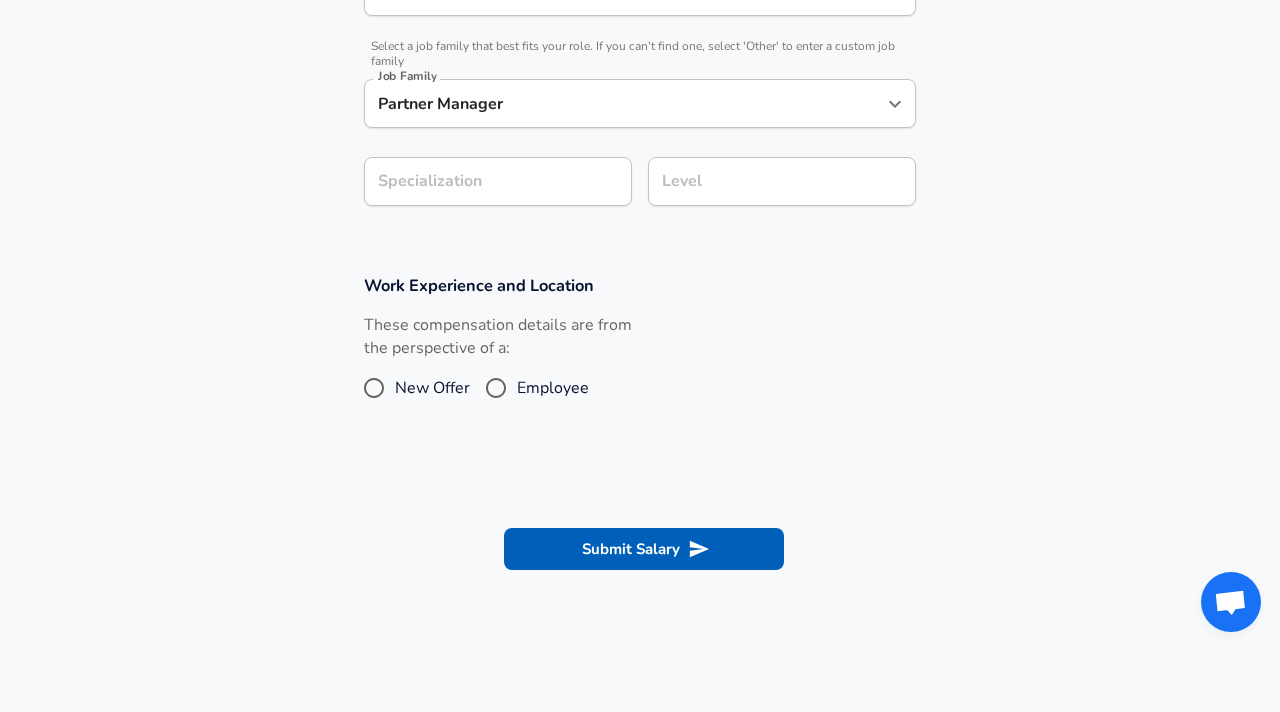 click on "Company & Title Information   Enter the company you received your offer from Company Facebook Company   Select the title that closest resembles your official title. This should be similar to the title that was present on your offer letter. Title Partner Manager Title   Select a job family that best fits your role. If you can't find one, select 'Other' to enter a custom job family Job Family Partner Manager Job Family Specialization Specialization Level Level" at bounding box center [640, 9] 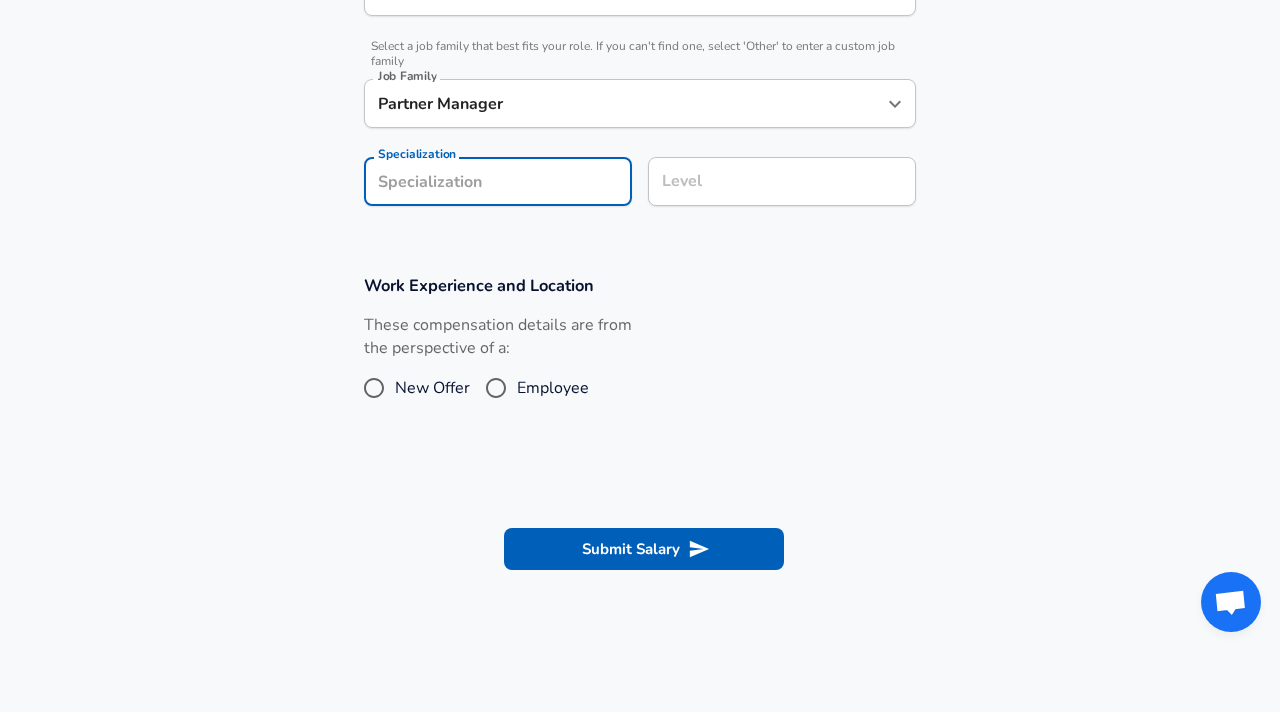 scroll, scrollTop: 699, scrollLeft: 0, axis: vertical 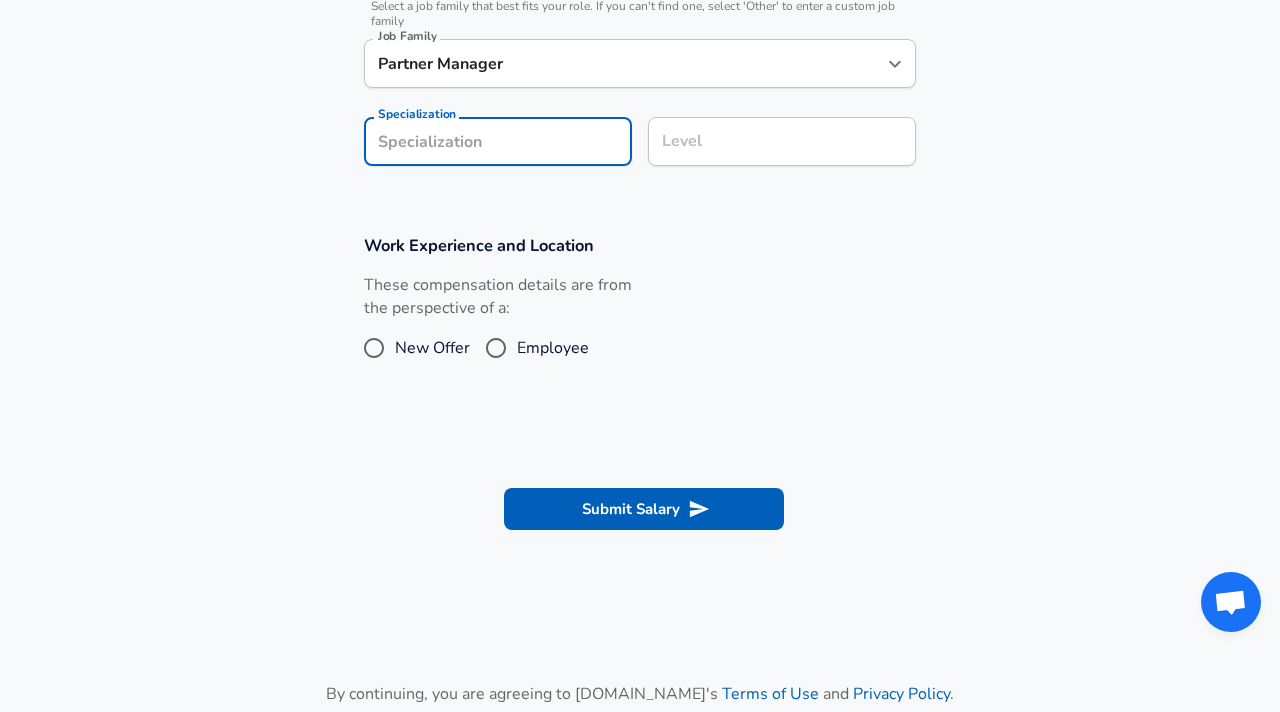 click on "Level" at bounding box center [782, 141] 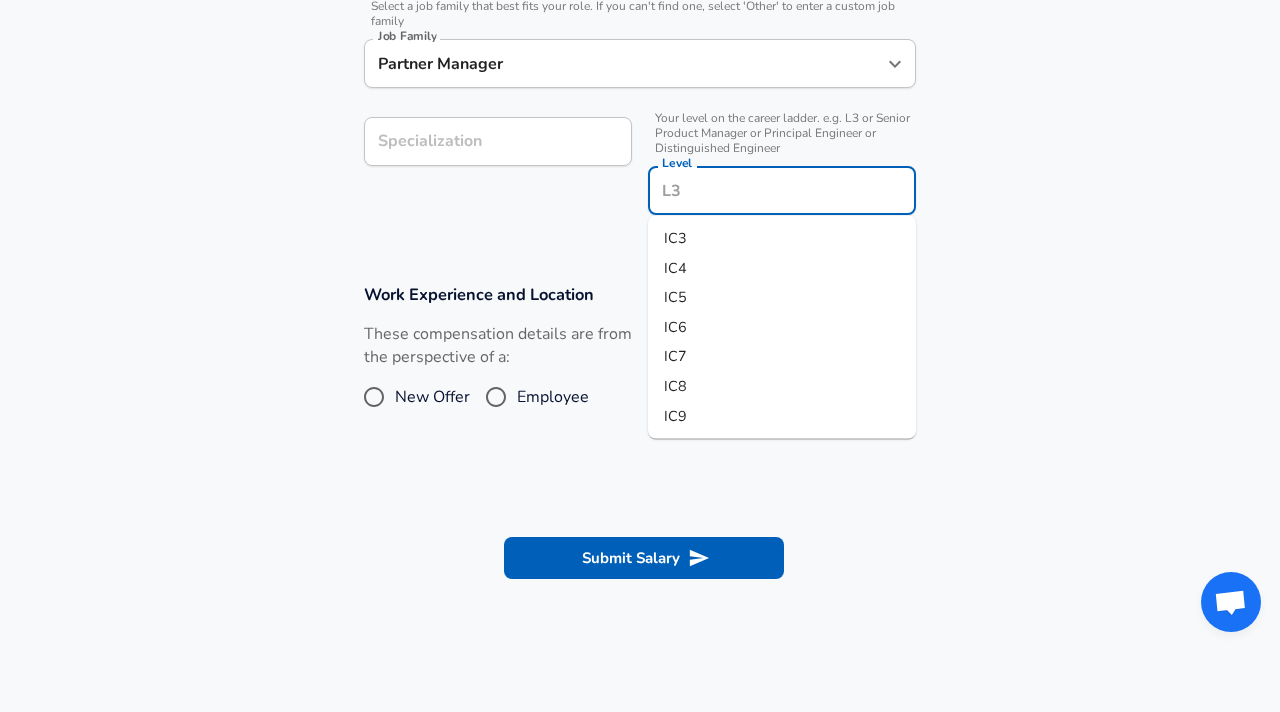 click on "IC5" at bounding box center [782, 298] 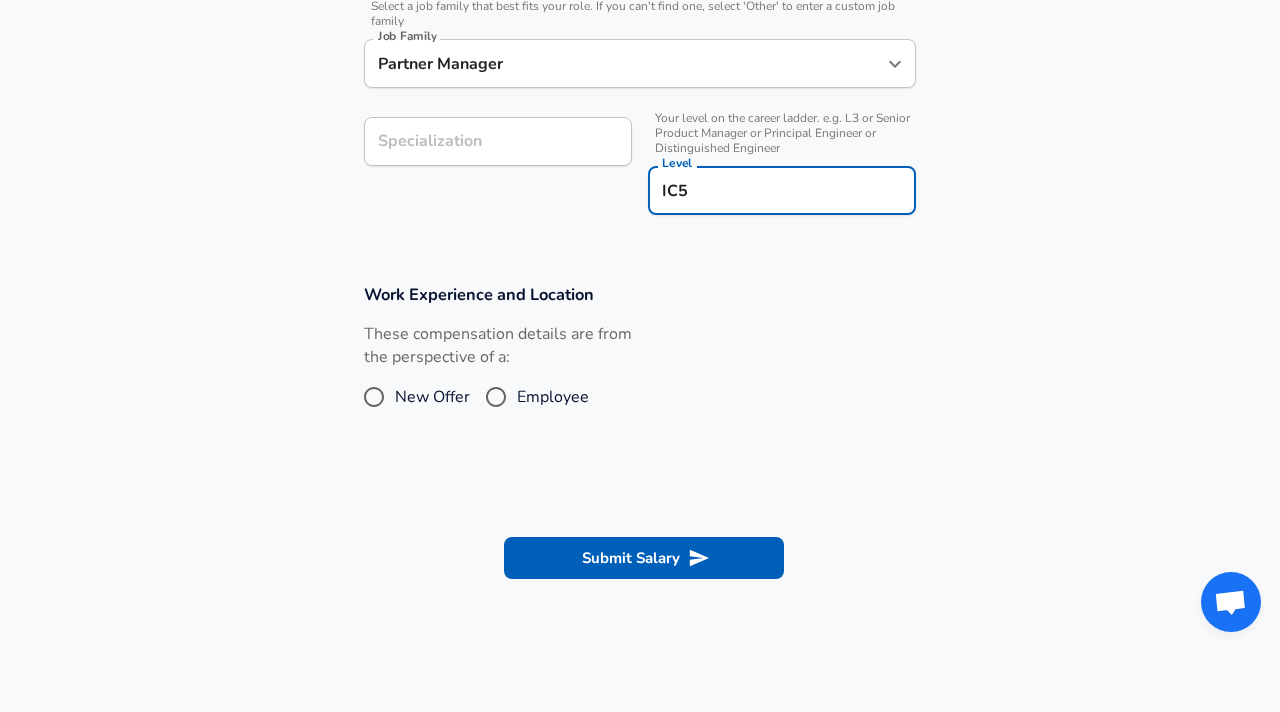click on "Employee" at bounding box center (496, 397) 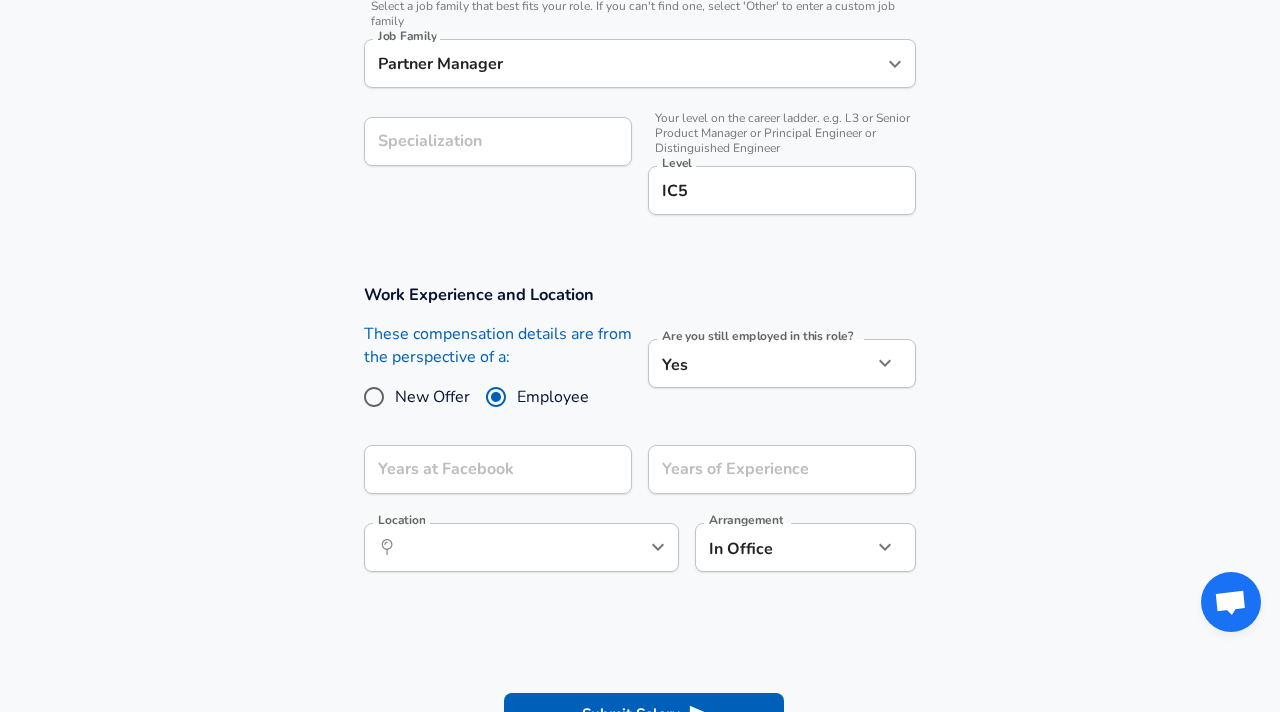 click on "Restart Add Your Salary Upload your offer letter   to verify your submission Enhance Privacy and Anonymity Yes Automatically hides specific fields until there are enough submissions to safely display the full details.   More Details Based on your submission and the data points that we have already collected, we will automatically hide and anonymize specific fields if there aren't enough data points to remain sufficiently anonymous. Company & Title Information   Enter the company you received your offer from Company Facebook Company   Select the title that closest resembles your official title. This should be similar to the title that was present on your offer letter. Title Partner Manager Title   Select a job family that best fits your role. If you can't find one, select 'Other' to enter a custom job family Job Family Partner Manager Job Family Specialization Specialization   Your level on the career ladder. e.g. L3 or Senior Product Manager or Principal Engineer or Distinguished Engineer Level IC5 Level Yes" at bounding box center [640, -343] 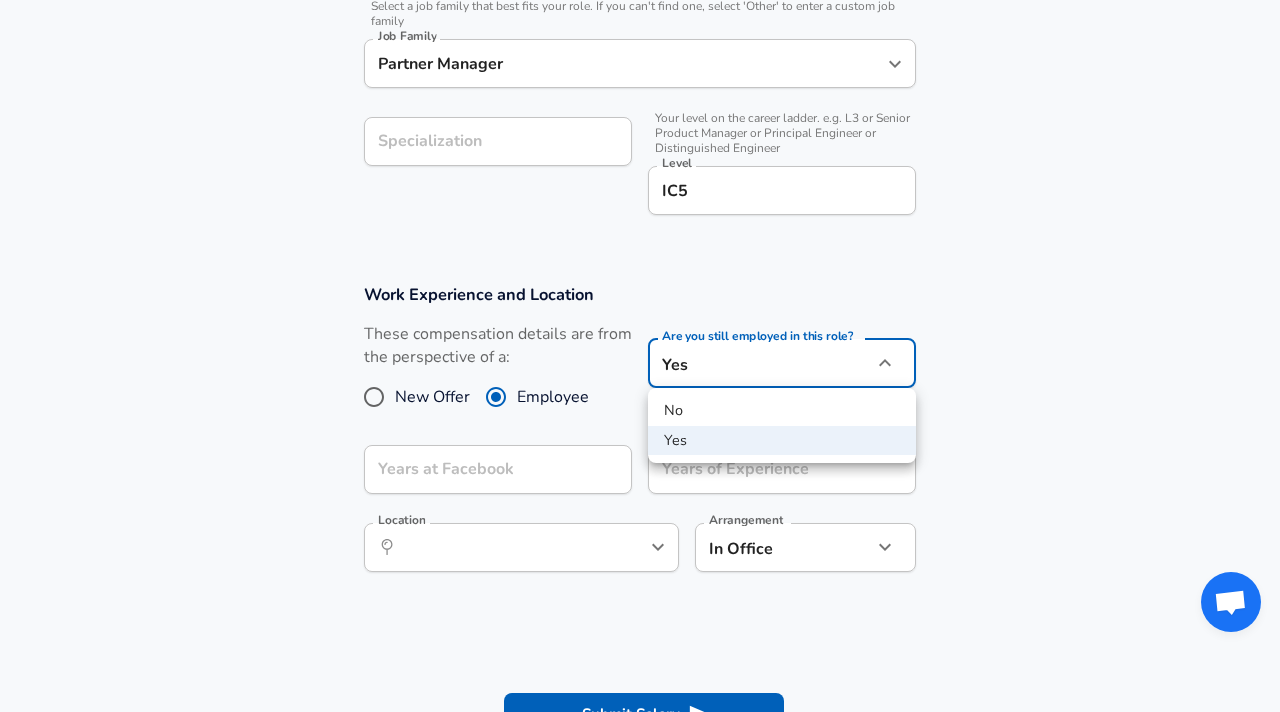 click on "No" at bounding box center [782, 411] 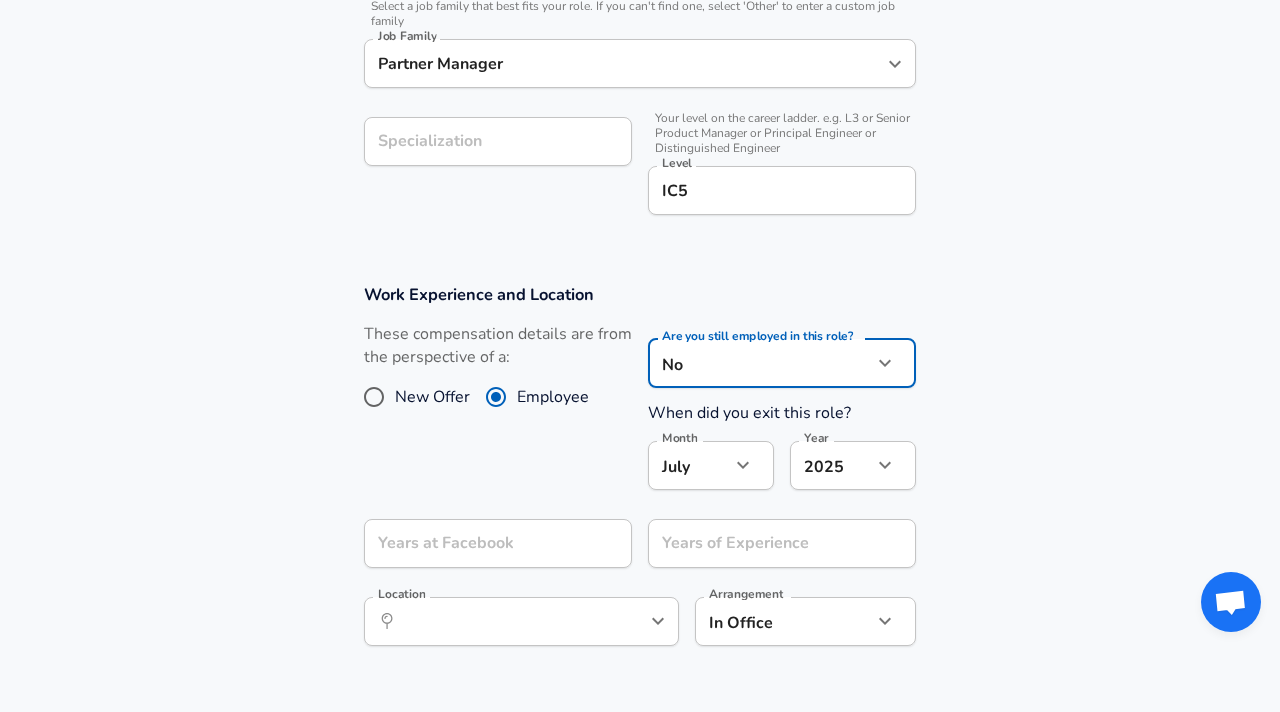 click on "New Offer" at bounding box center [432, 397] 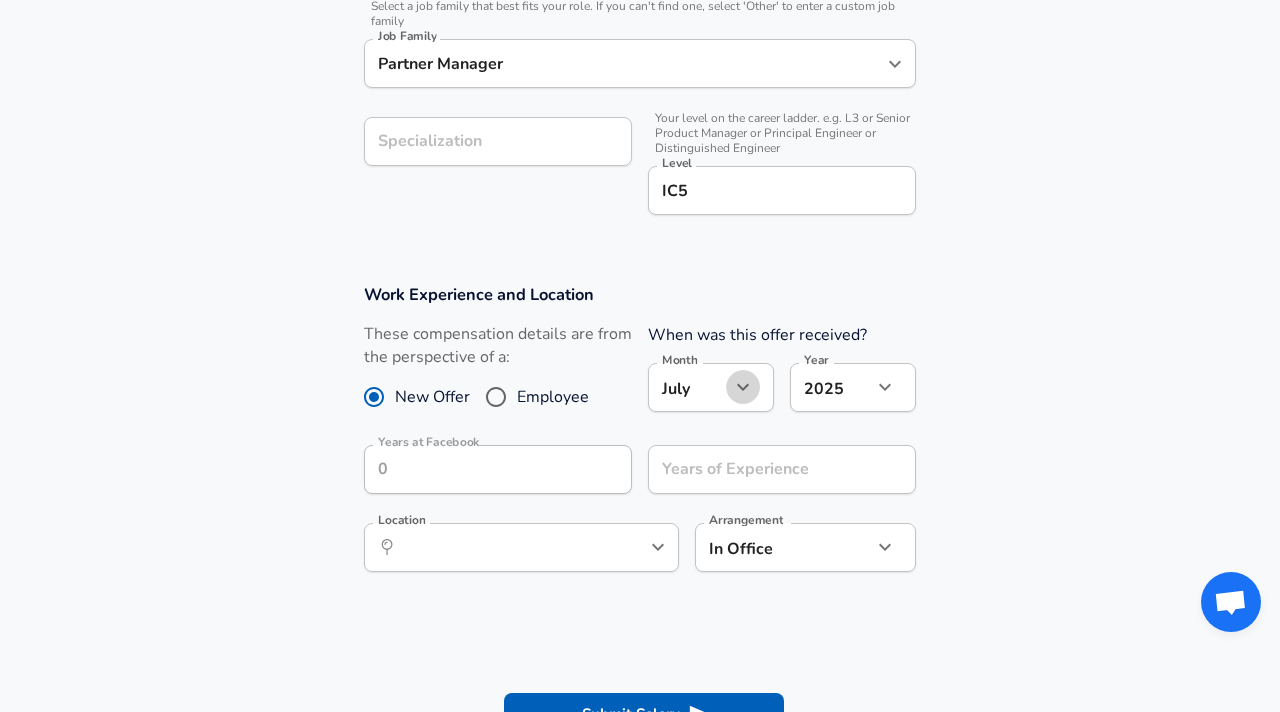 click at bounding box center (743, 387) 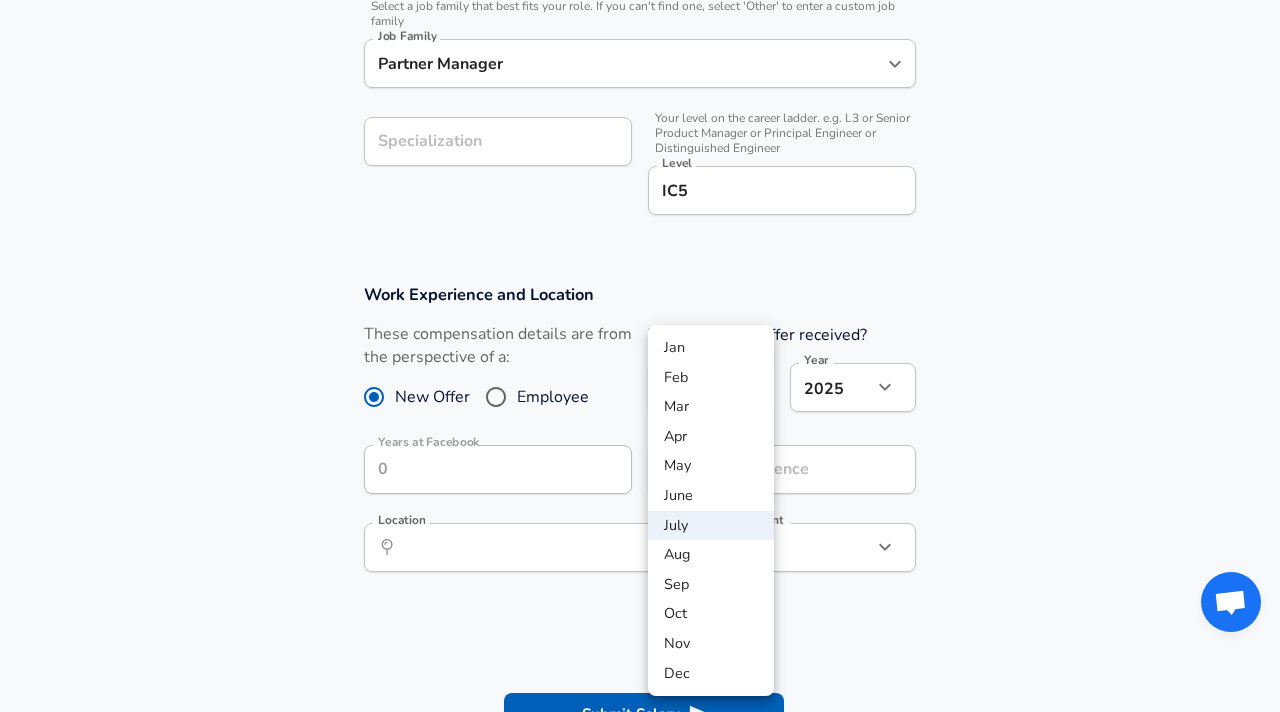 click on "Oct" at bounding box center (711, 614) 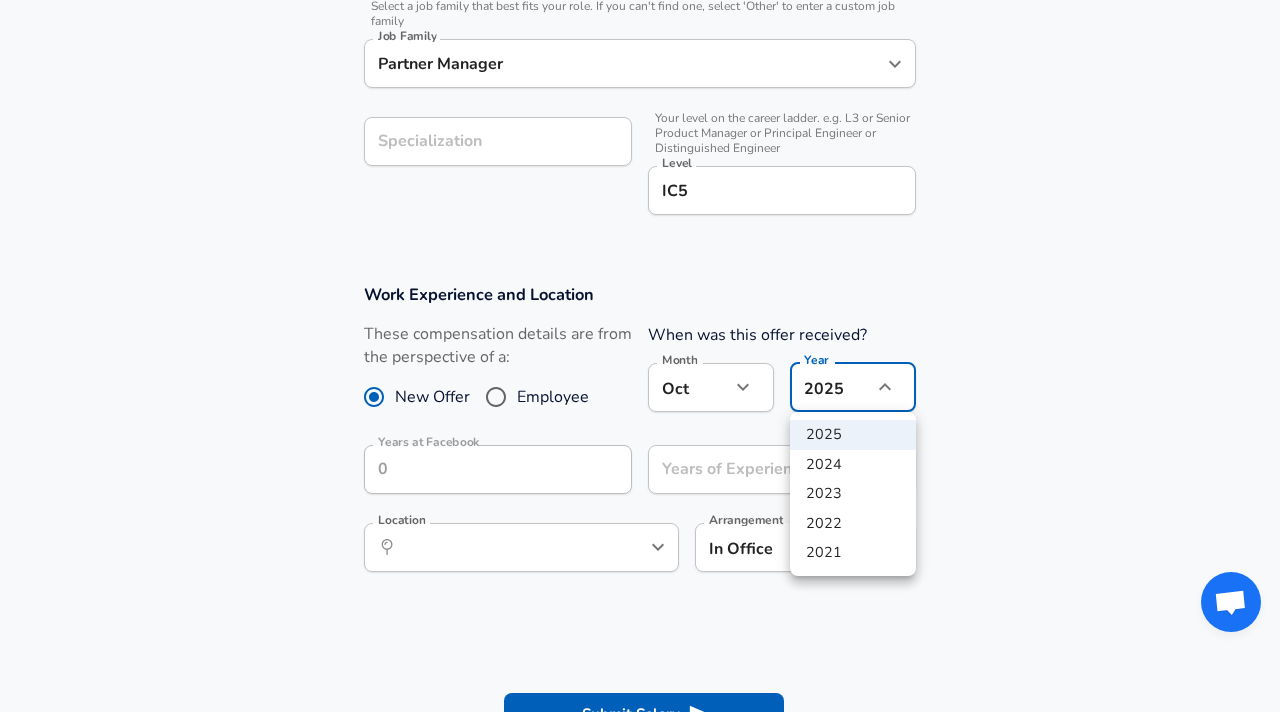 click on "Restart Add Your Salary Upload your offer letter   to verify your submission Enhance Privacy and Anonymity Yes Automatically hides specific fields until there are enough submissions to safely display the full details.   More Details Based on your submission and the data points that we have already collected, we will automatically hide and anonymize specific fields if there aren't enough data points to remain sufficiently anonymous. Company & Title Information   Enter the company you received your offer from Company Facebook Company   Select the title that closest resembles your official title. This should be similar to the title that was present on your offer letter. Title Partner Manager Title   Select a job family that best fits your role. If you can't find one, select 'Other' to enter a custom job family Job Family Partner Manager Job Family Specialization Specialization   Your level on the career ladder. e.g. L3 or Senior Product Manager or Principal Engineer or Distinguished Engineer Level IC5 Level Oct" at bounding box center (640, -343) 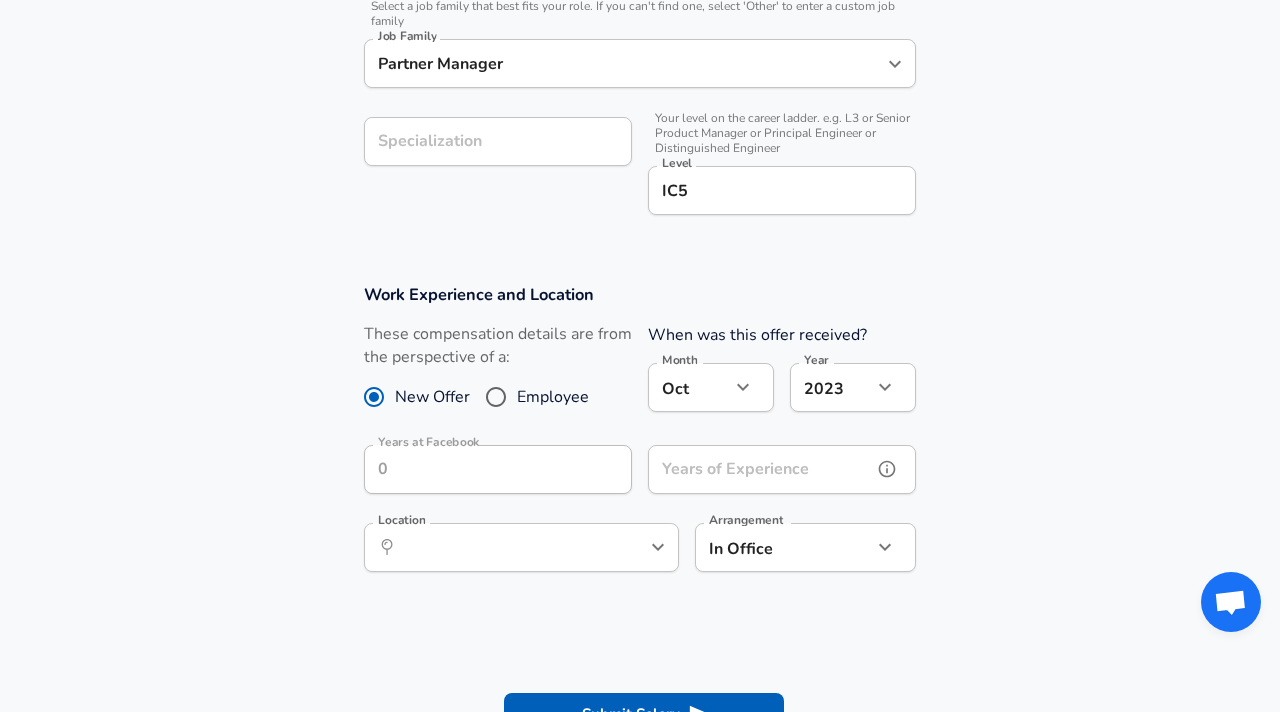click on "Years of Experience" at bounding box center [760, 469] 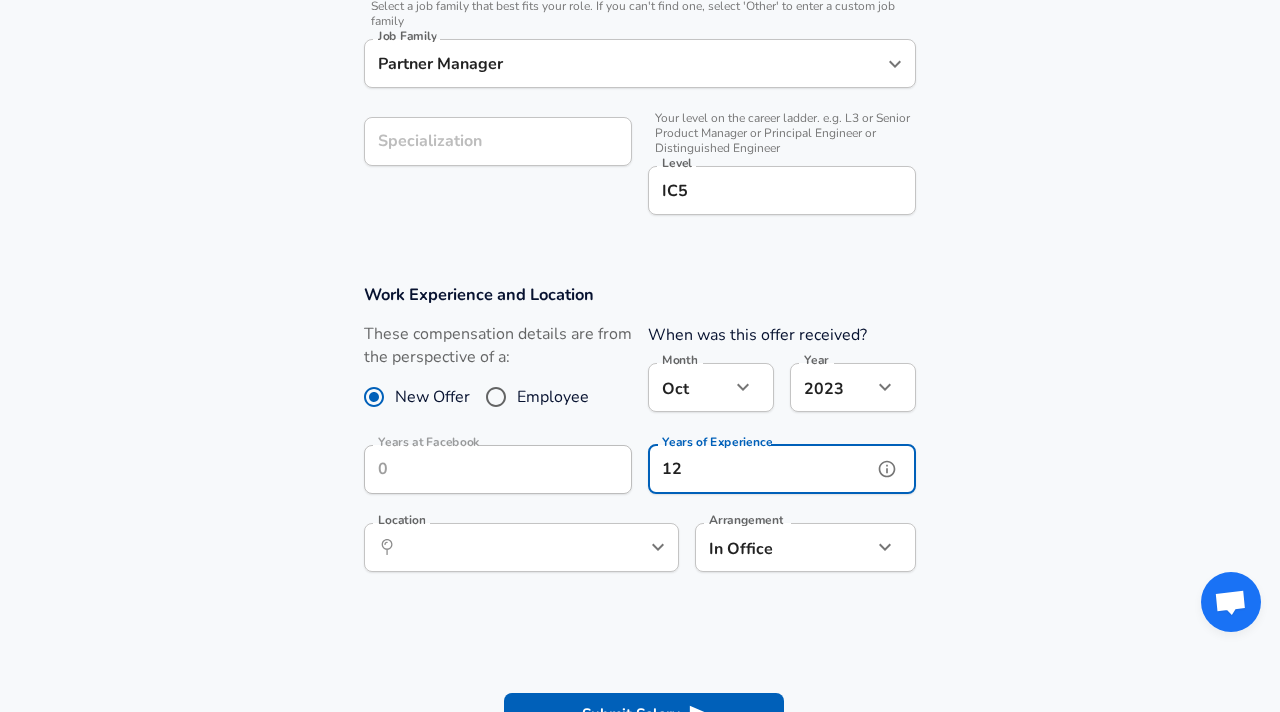 type on "12" 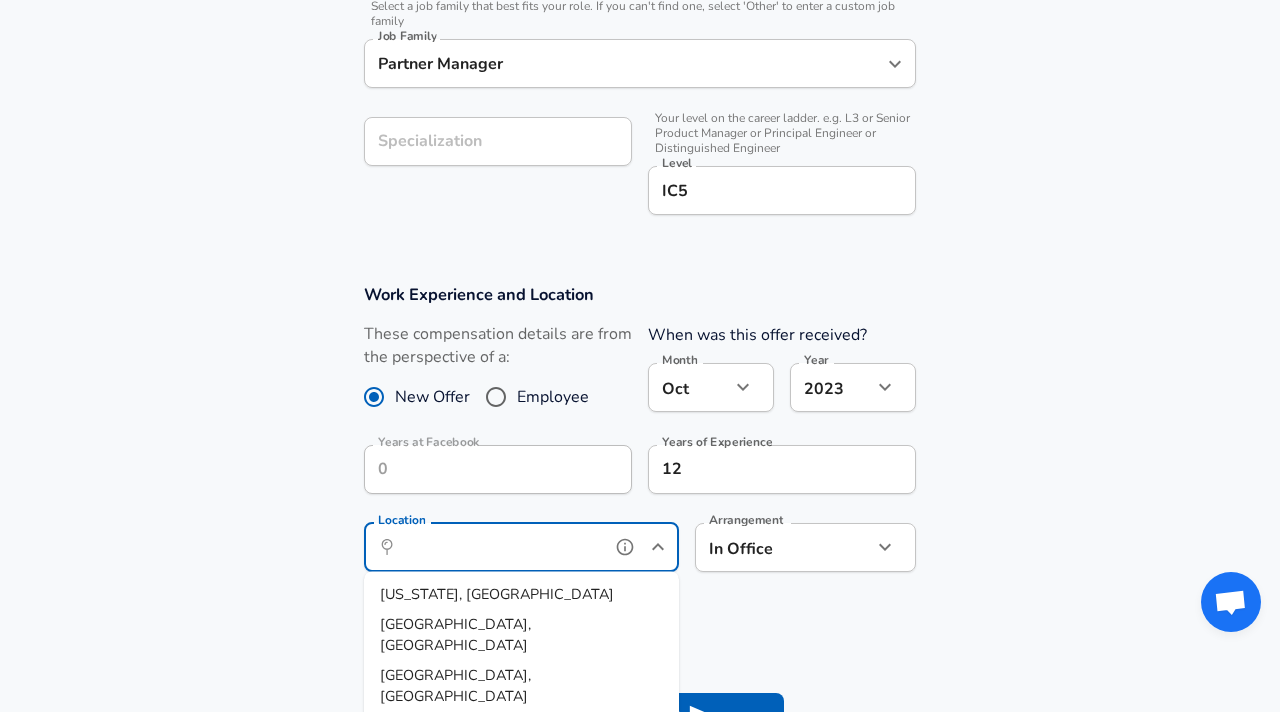 click on "Location" at bounding box center (499, 547) 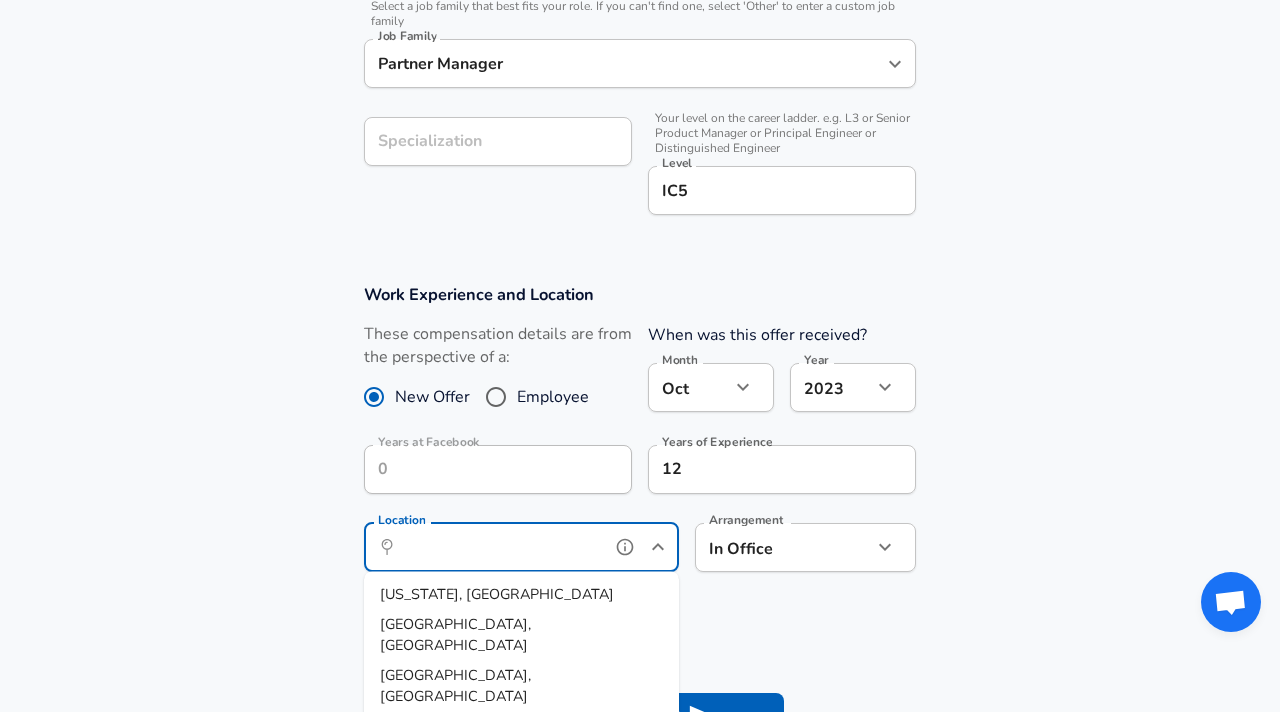 click on "[US_STATE], [GEOGRAPHIC_DATA]" at bounding box center [521, 595] 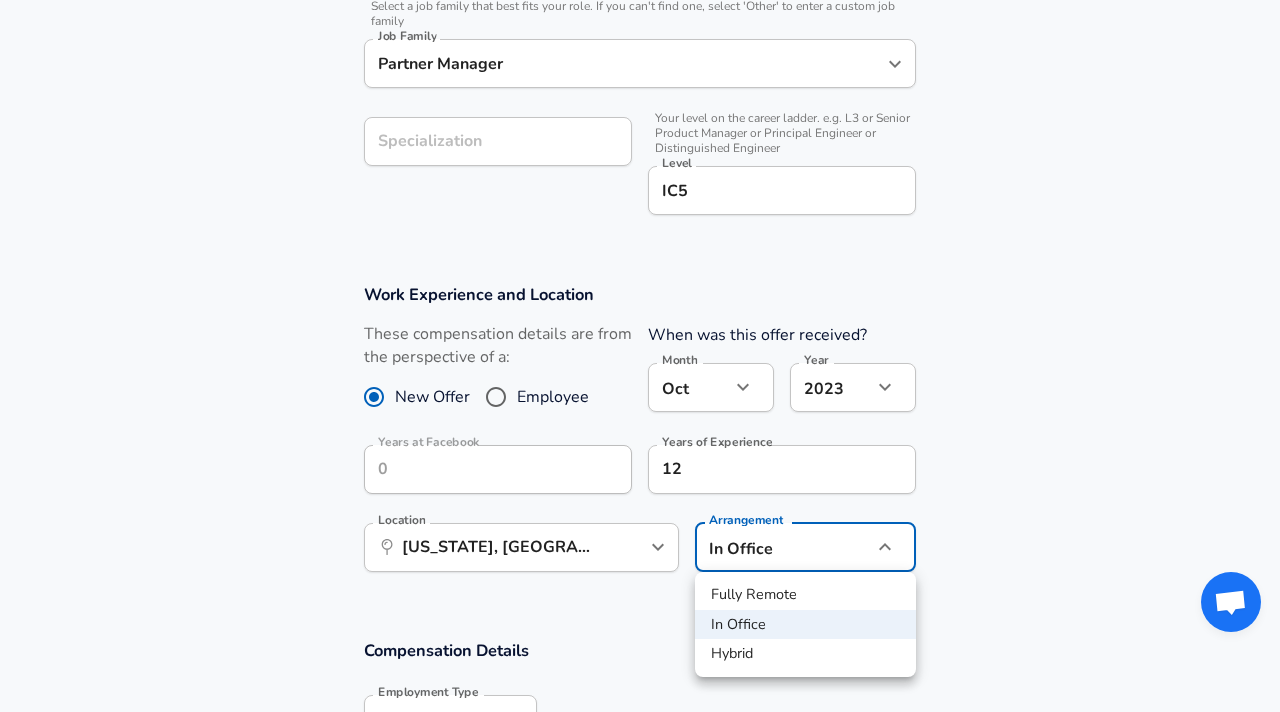 click on "Restart Add Your Salary Upload your offer letter   to verify your submission Enhance Privacy and Anonymity Yes Automatically hides specific fields until there are enough submissions to safely display the full details.   More Details Based on your submission and the data points that we have already collected, we will automatically hide and anonymize specific fields if there aren't enough data points to remain sufficiently anonymous. Company & Title Information   Enter the company you received your offer from Company Facebook Company   Select the title that closest resembles your official title. This should be similar to the title that was present on your offer letter. Title Partner Manager Title   Select a job family that best fits your role. If you can't find one, select 'Other' to enter a custom job family Job Family Partner Manager Job Family Specialization Specialization   Your level on the career ladder. e.g. L3 or Senior Product Manager or Principal Engineer or Distinguished Engineer Level IC5 Level Oct" at bounding box center [640, -343] 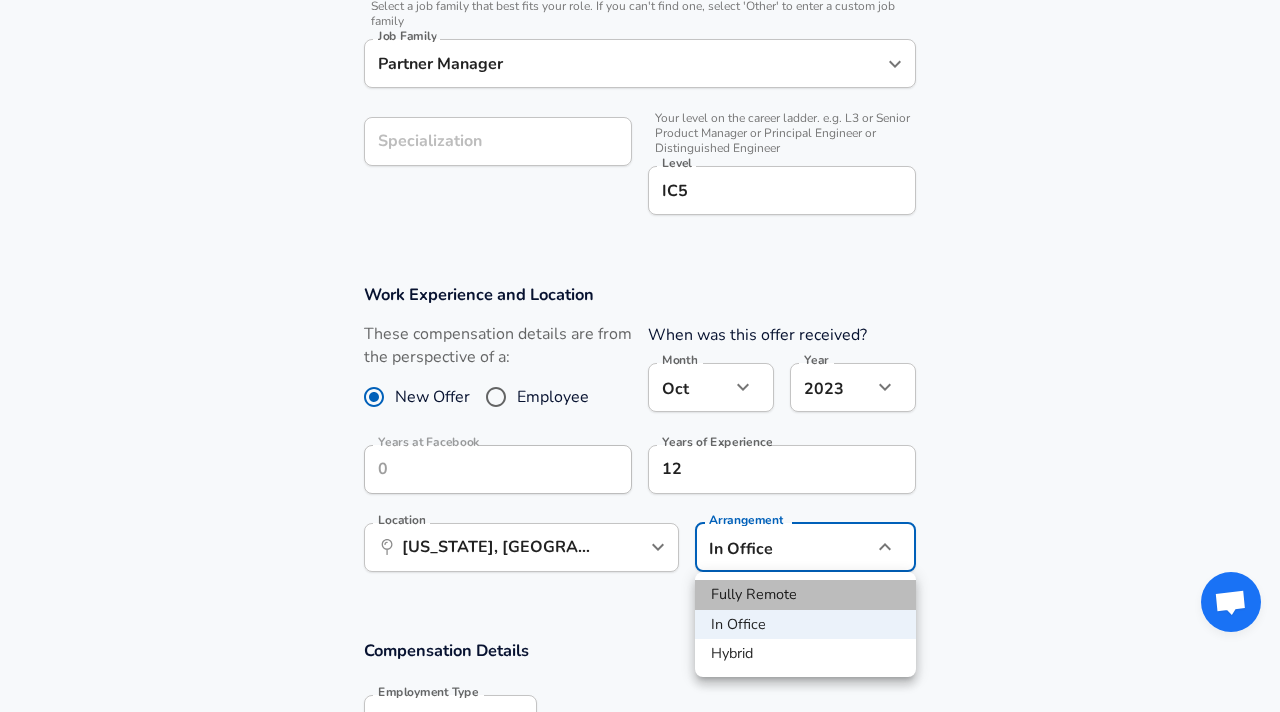 click on "Fully Remote" at bounding box center (805, 595) 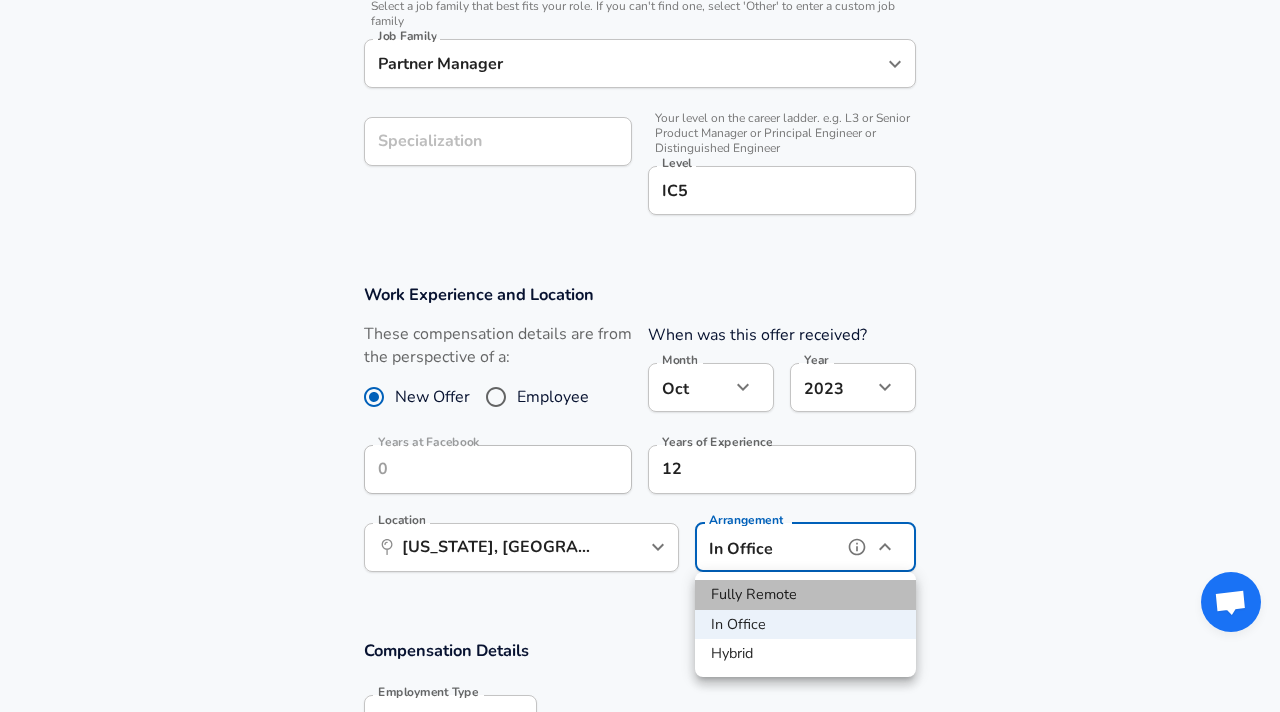 type on "remote" 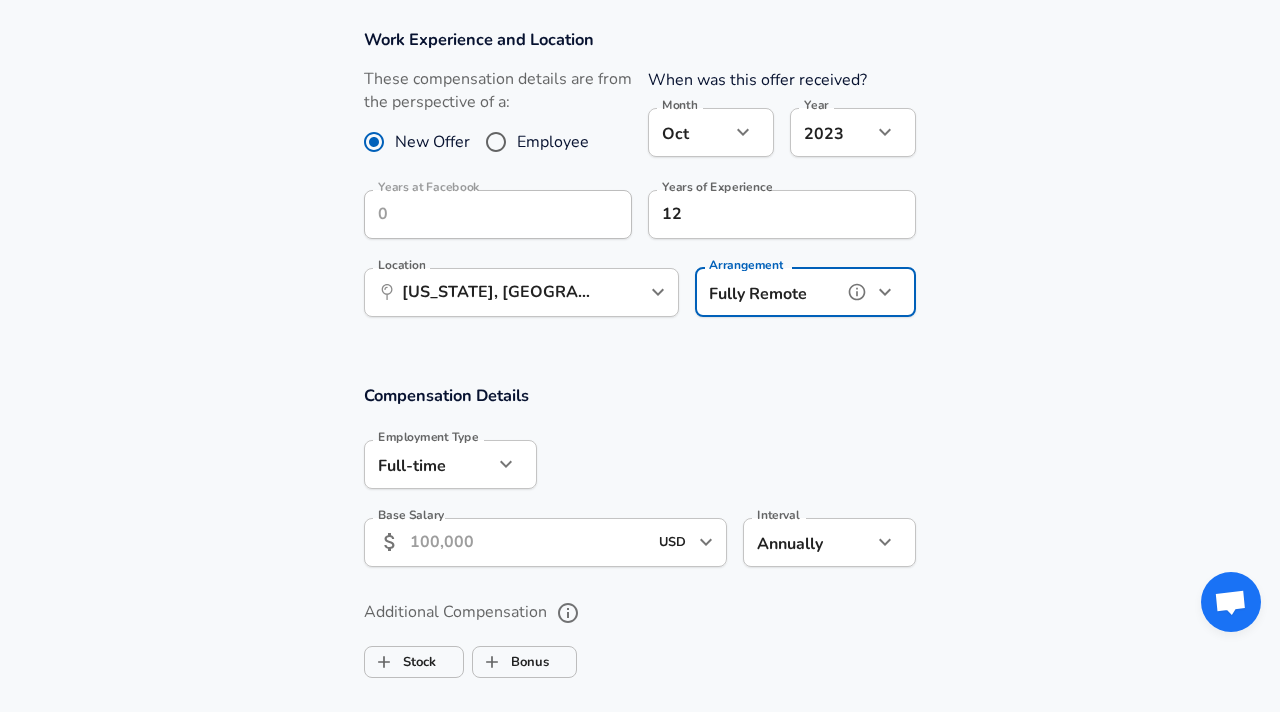 scroll, scrollTop: 958, scrollLeft: 0, axis: vertical 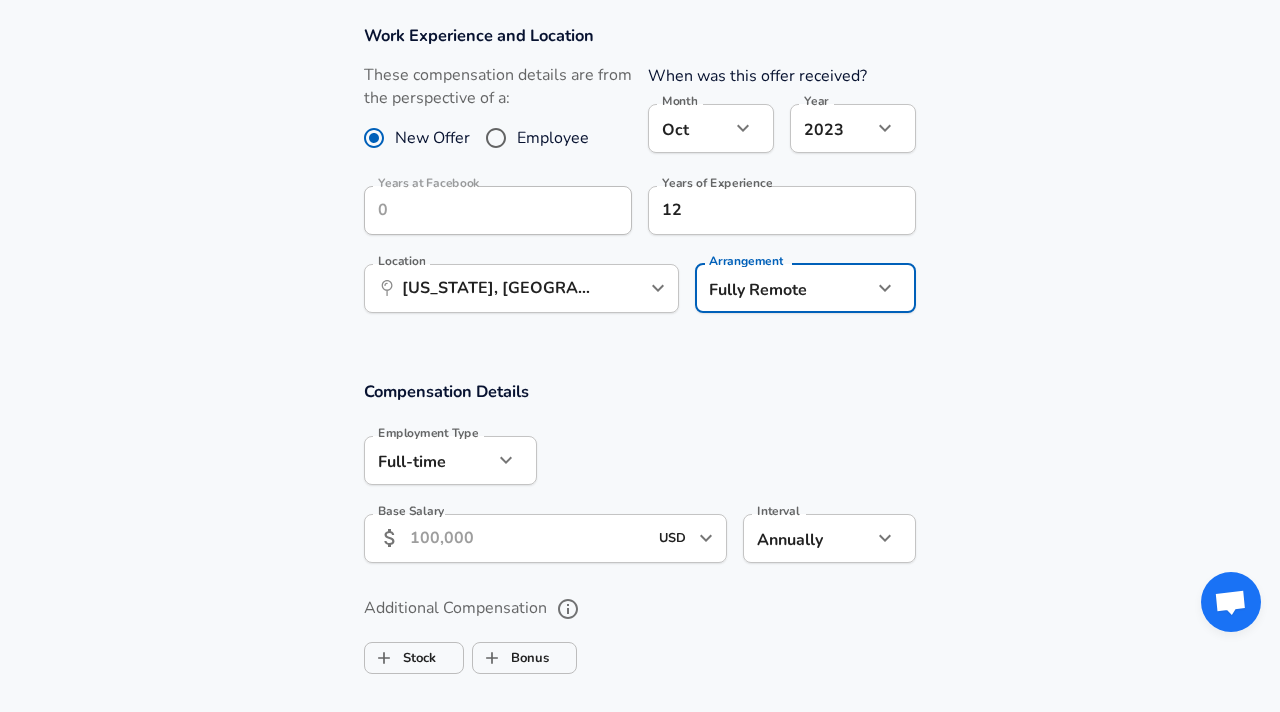 click on "Restart Add Your Salary Upload your offer letter   to verify your submission Enhance Privacy and Anonymity Yes Automatically hides specific fields until there are enough submissions to safely display the full details.   More Details Based on your submission and the data points that we have already collected, we will automatically hide and anonymize specific fields if there aren't enough data points to remain sufficiently anonymous. Company & Title Information   Enter the company you received your offer from Company Facebook Company   Select the title that closest resembles your official title. This should be similar to the title that was present on your offer letter. Title Partner Manager Title   Select a job family that best fits your role. If you can't find one, select 'Other' to enter a custom job family Job Family Partner Manager Job Family Specialization Specialization   Your level on the career ladder. e.g. L3 or Senior Product Manager or Principal Engineer or Distinguished Engineer Level IC5 Level Oct" at bounding box center [640, -602] 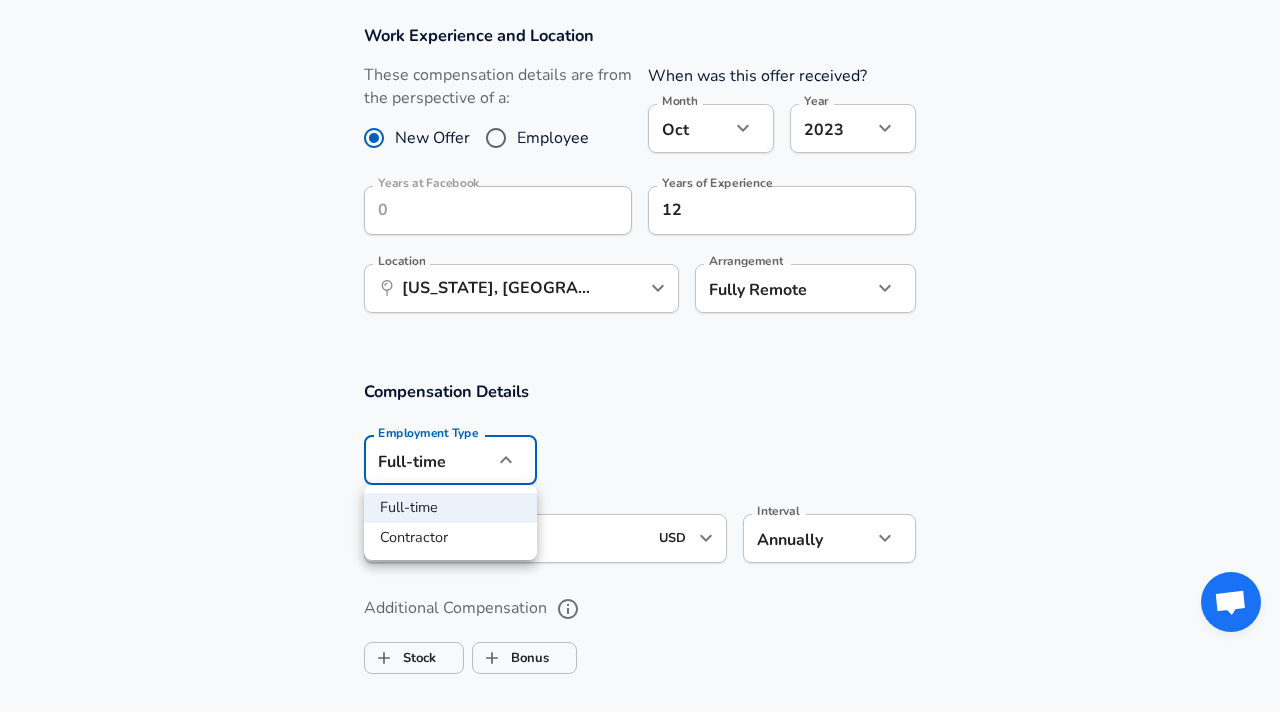 click at bounding box center [640, 356] 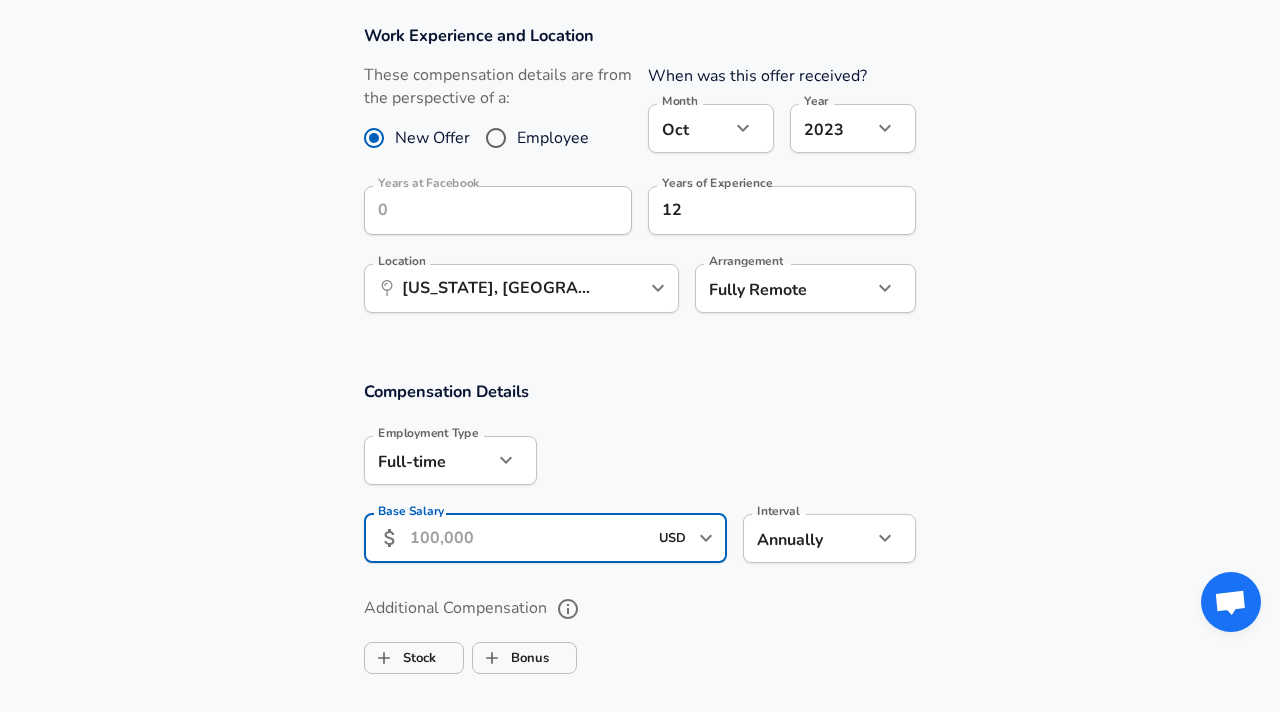 click on "Base Salary" at bounding box center [528, 538] 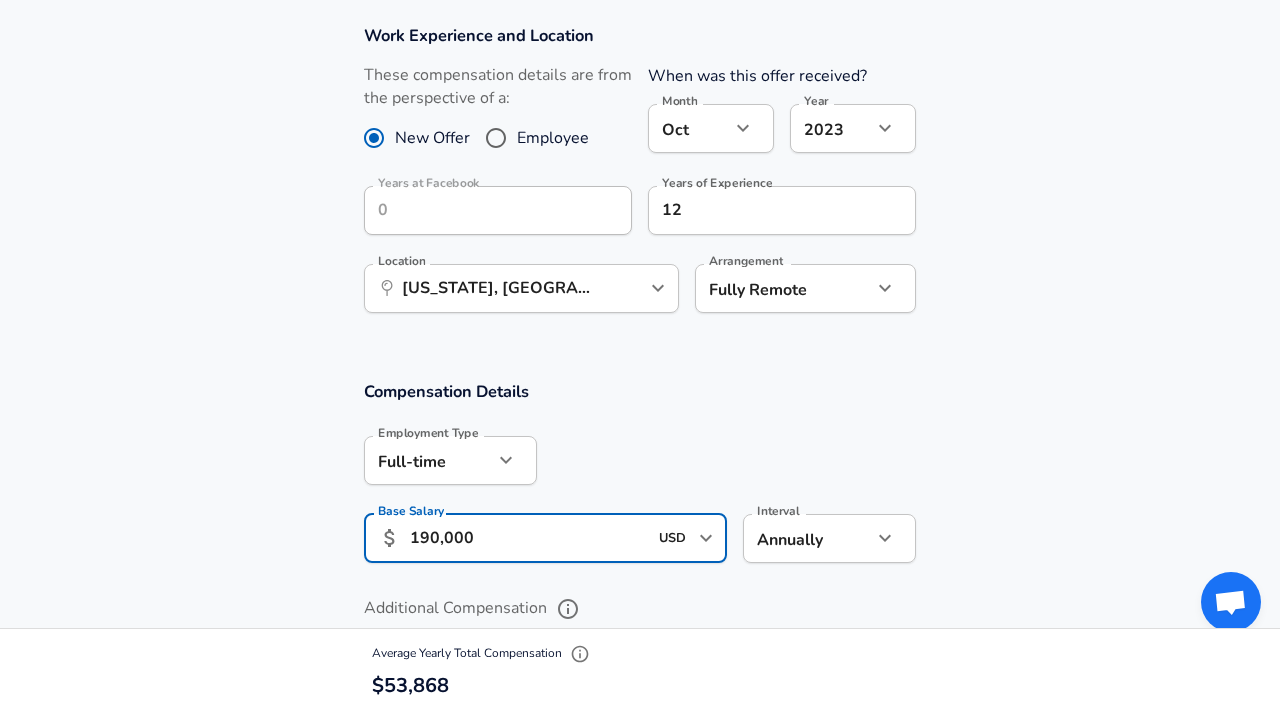 type on "190,000" 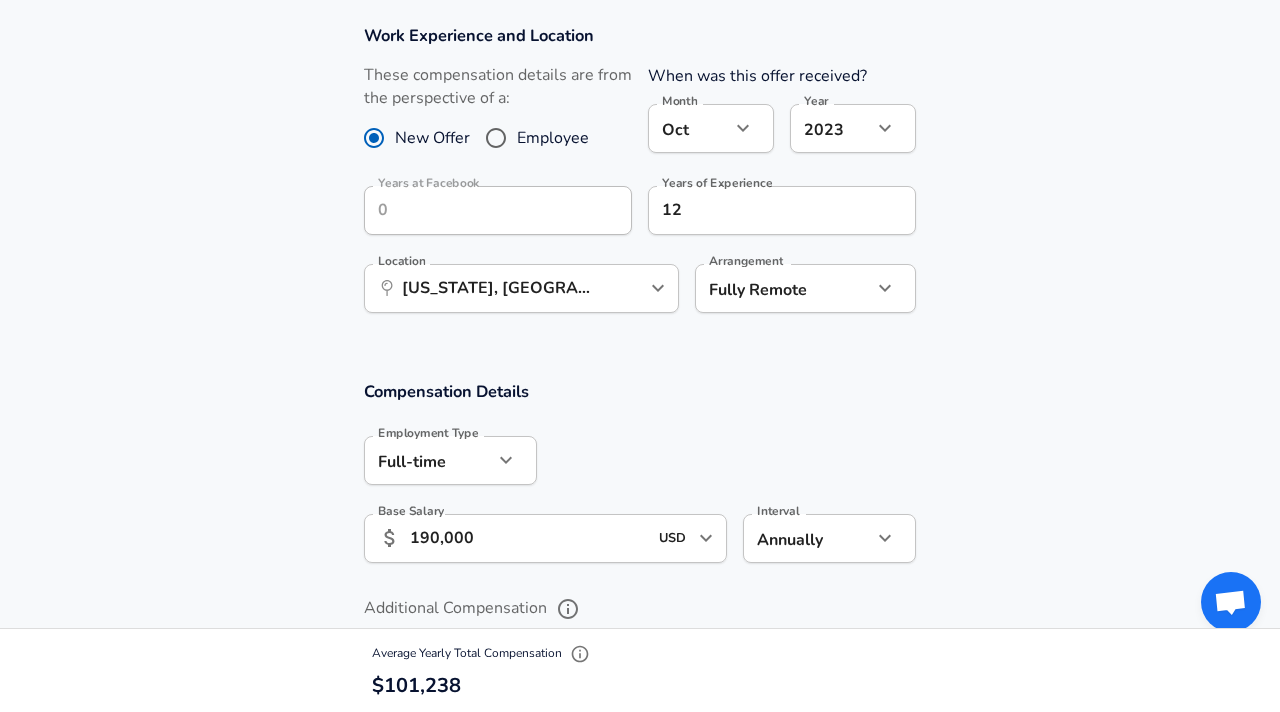 click on "Compensation Details Employment Type [DEMOGRAPHIC_DATA] full_time Employment Type Base Salary ​ 190,000 USD ​ Base Salary Interval Annually yearly Interval" at bounding box center (640, 478) 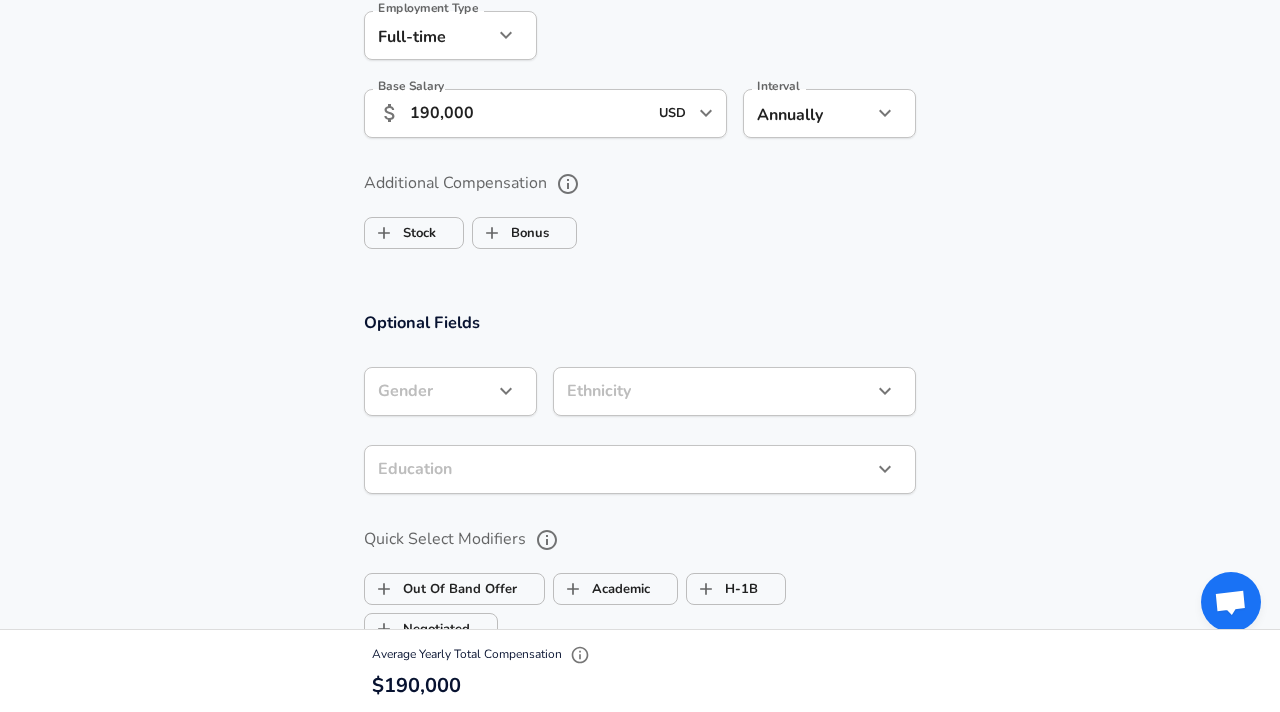 scroll, scrollTop: 1413, scrollLeft: 0, axis: vertical 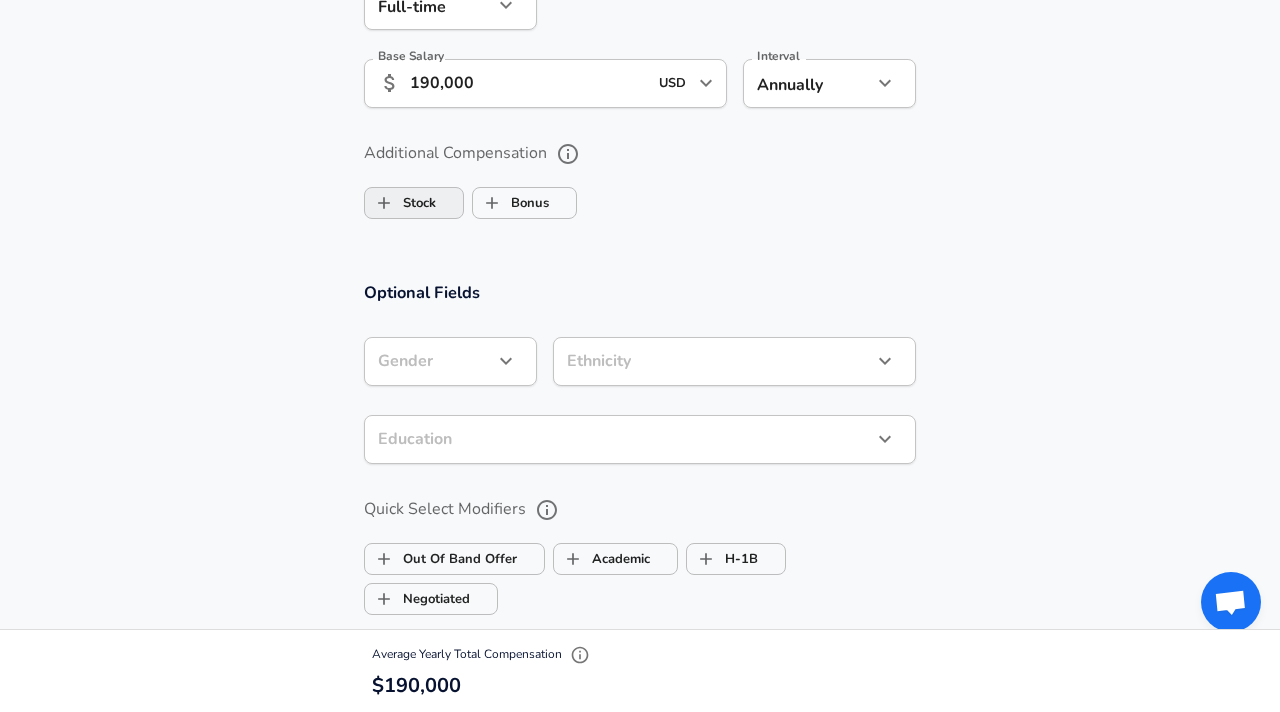 click on "Stock" at bounding box center (400, 203) 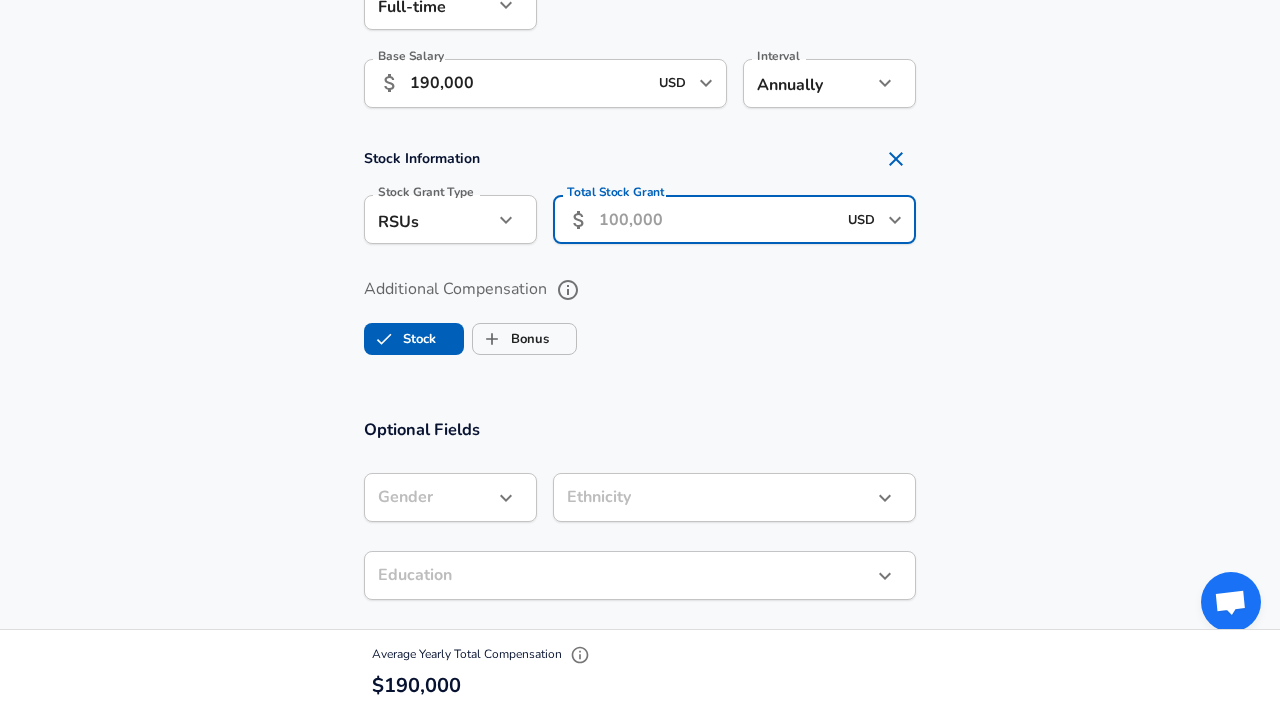 click on "Total Stock Grant" at bounding box center (717, 219) 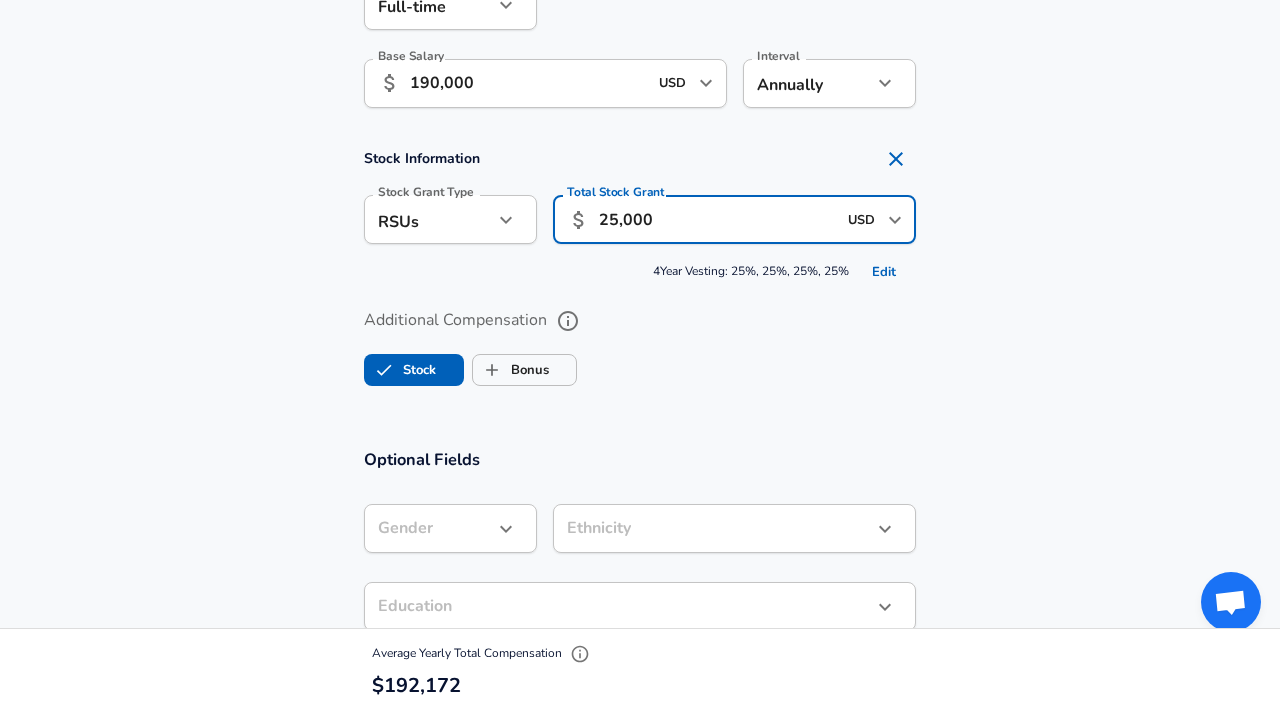 type on "25,000" 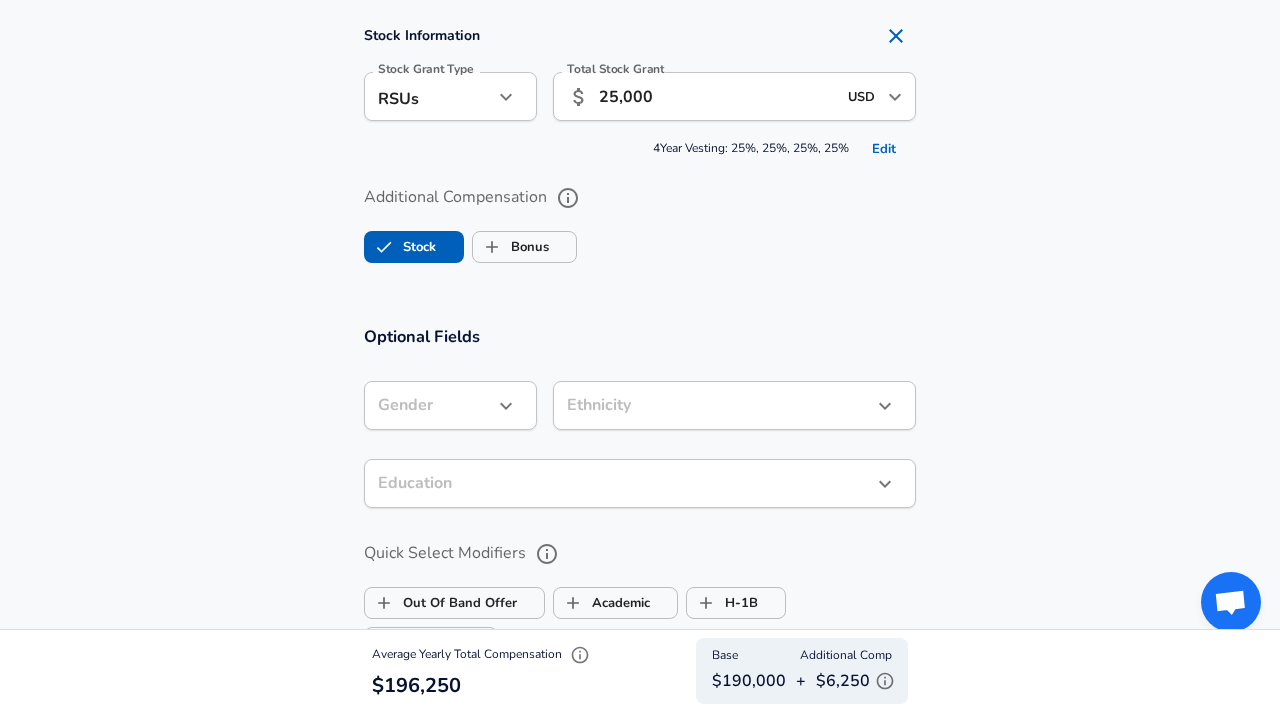 scroll, scrollTop: 1537, scrollLeft: 0, axis: vertical 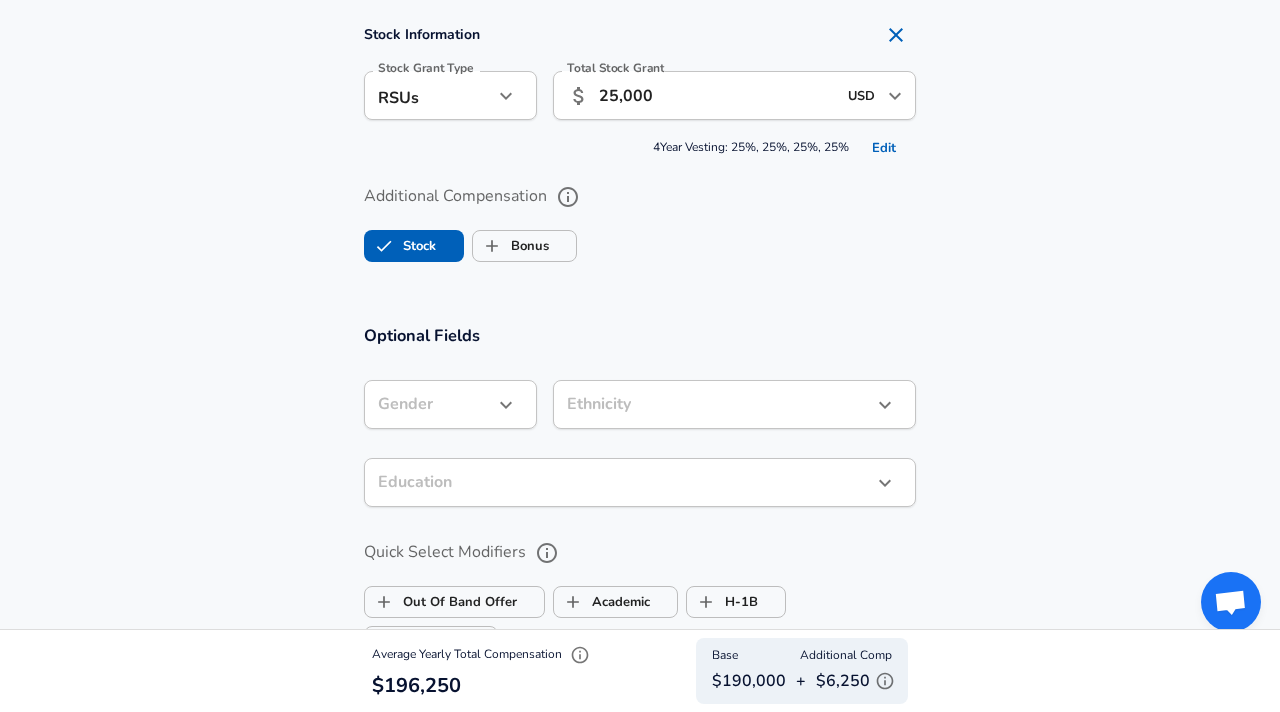click on "Restart Add Your Salary Upload your offer letter   to verify your submission Enhance Privacy and Anonymity Yes Automatically hides specific fields until there are enough submissions to safely display the full details.   More Details Based on your submission and the data points that we have already collected, we will automatically hide and anonymize specific fields if there aren't enough data points to remain sufficiently anonymous. Company & Title Information   Enter the company you received your offer from Company Facebook Company   Select the title that closest resembles your official title. This should be similar to the title that was present on your offer letter. Title Partner Manager Title   Select a job family that best fits your role. If you can't find one, select 'Other' to enter a custom job family Job Family Partner Manager Job Family Specialization Specialization   Your level on the career ladder. e.g. L3 or Senior Product Manager or Principal Engineer or Distinguished Engineer Level IC5 Level Oct" at bounding box center (640, -1181) 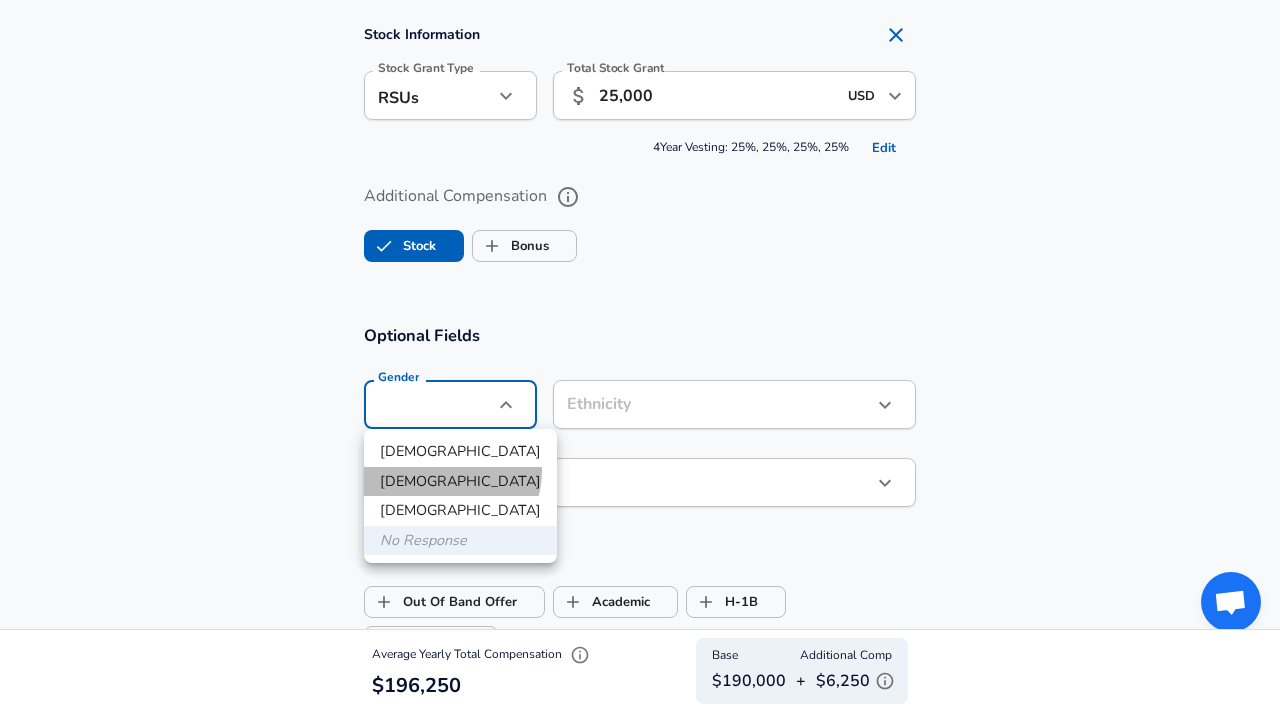 click on "[DEMOGRAPHIC_DATA]" at bounding box center (460, 482) 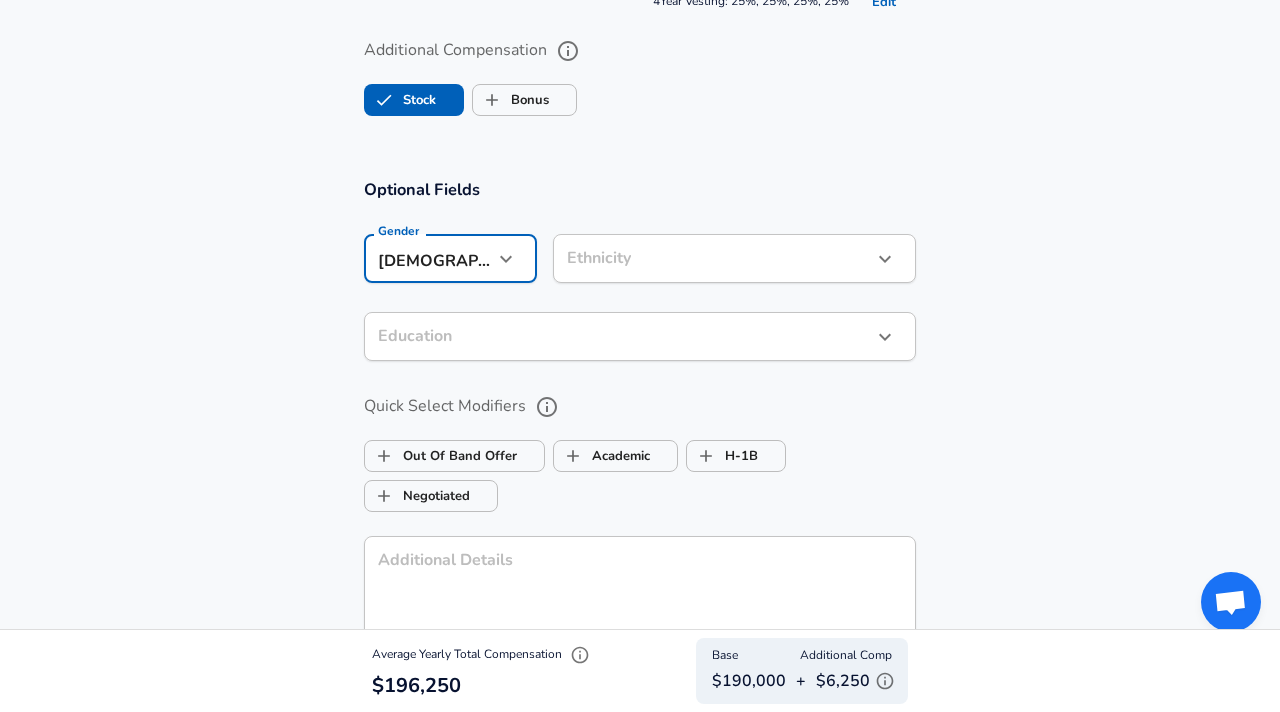 scroll, scrollTop: 1688, scrollLeft: 0, axis: vertical 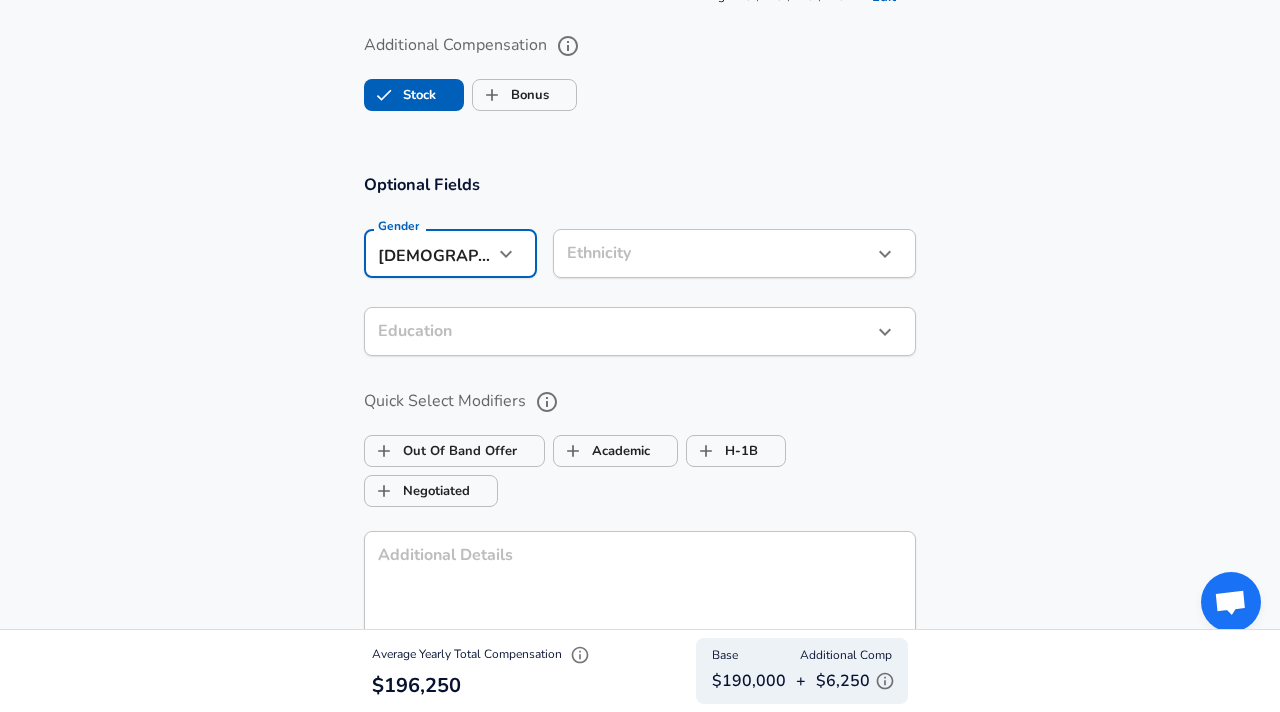 click on "Restart Add Your Salary Upload your offer letter   to verify your submission Enhance Privacy and Anonymity Yes Automatically hides specific fields until there are enough submissions to safely display the full details.   More Details Based on your submission and the data points that we have already collected, we will automatically hide and anonymize specific fields if there aren't enough data points to remain sufficiently anonymous. Company & Title Information   Enter the company you received your offer from Company Facebook Company   Select the title that closest resembles your official title. This should be similar to the title that was present on your offer letter. Title Partner Manager Title   Select a job family that best fits your role. If you can't find one, select 'Other' to enter a custom job family Job Family Partner Manager Job Family Specialization Specialization   Your level on the career ladder. e.g. L3 or Senior Product Manager or Principal Engineer or Distinguished Engineer Level IC5 Level Oct" at bounding box center [640, -1332] 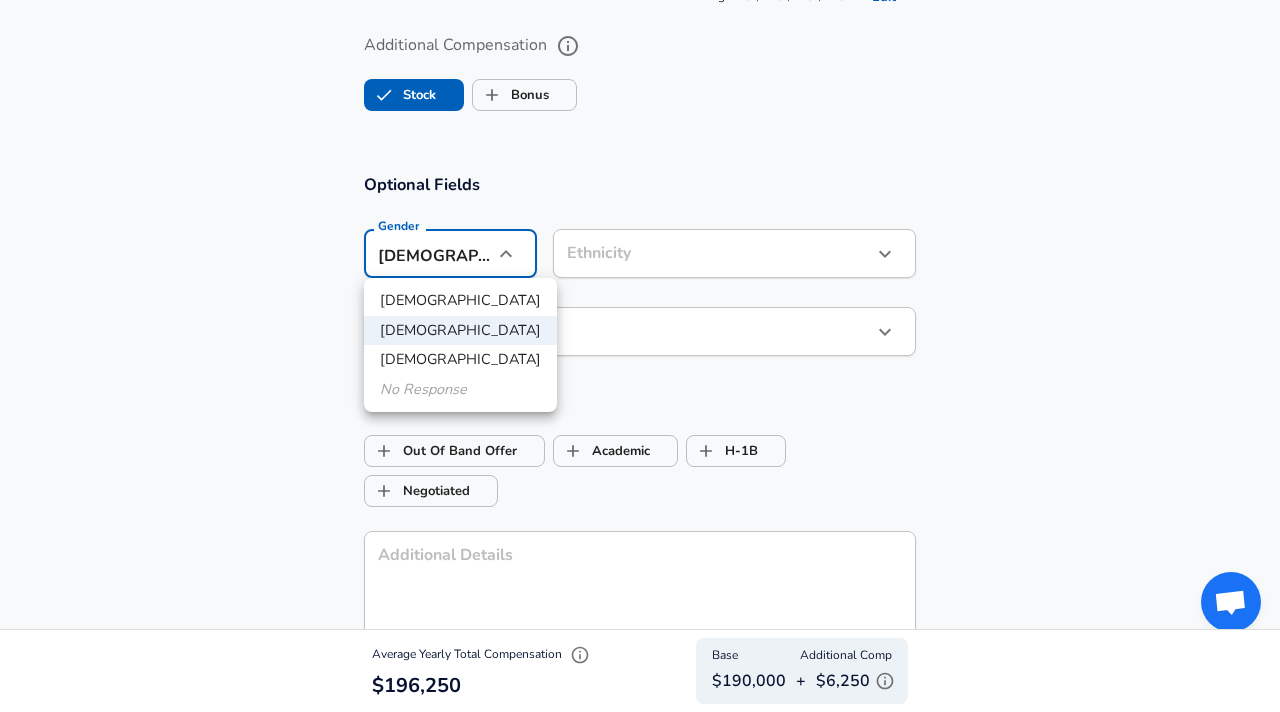 click at bounding box center (640, 356) 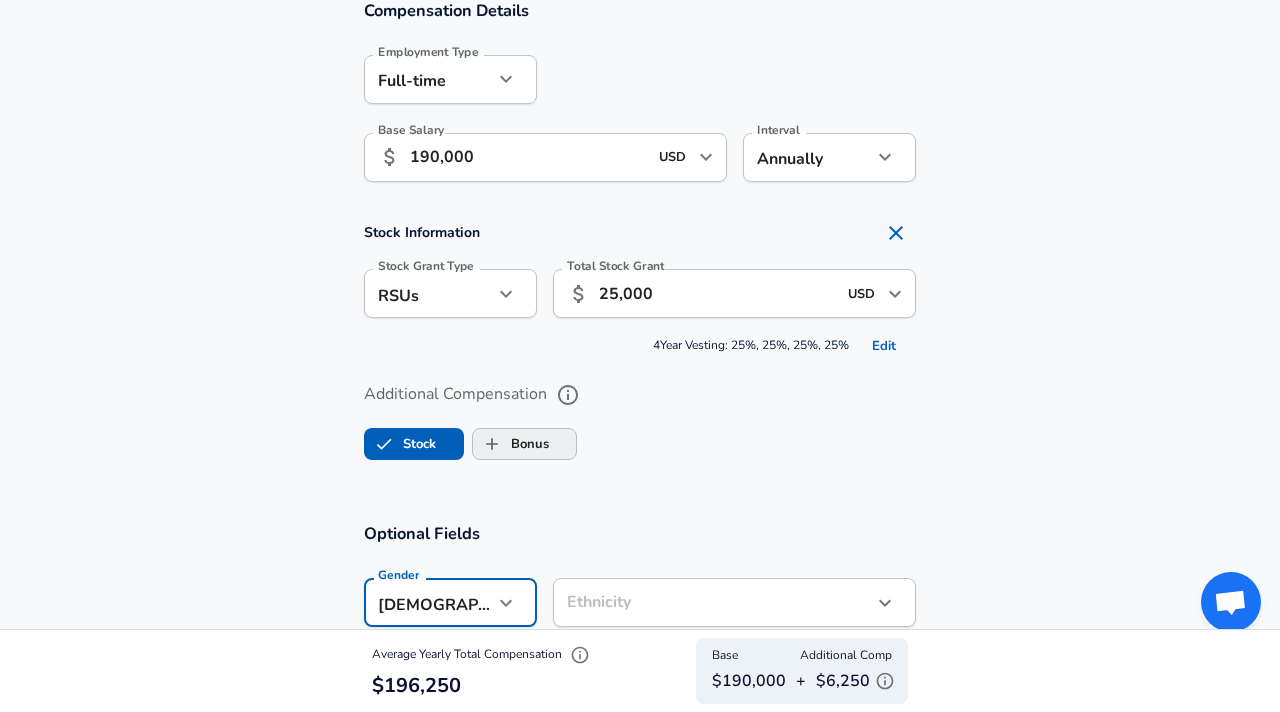scroll, scrollTop: 1193, scrollLeft: 0, axis: vertical 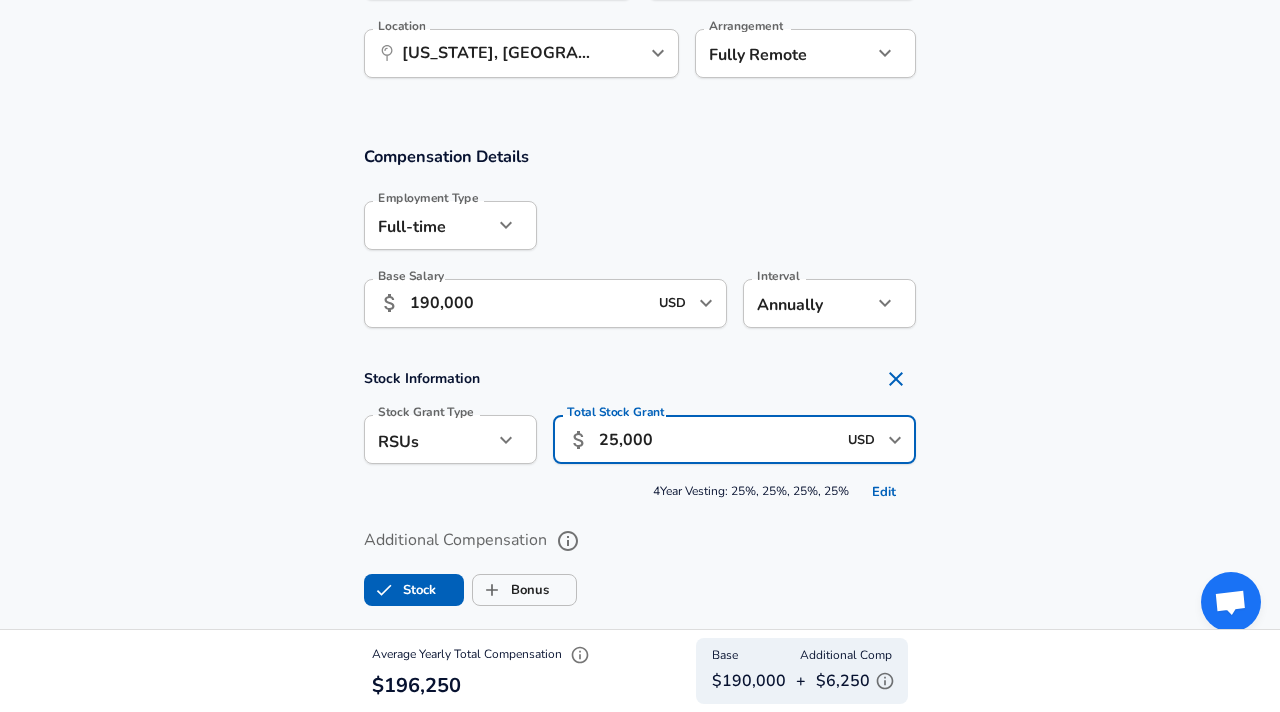 drag, startPoint x: 695, startPoint y: 455, endPoint x: 515, endPoint y: 446, distance: 180.22485 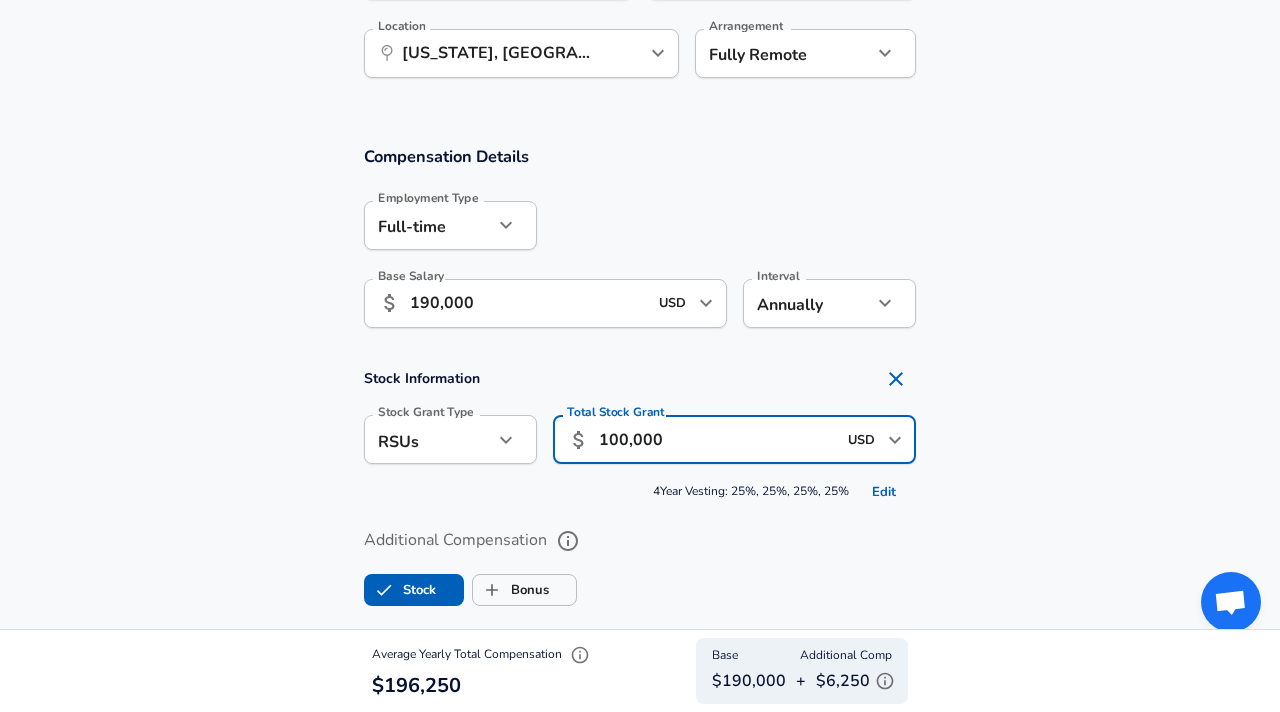 type on "100,000" 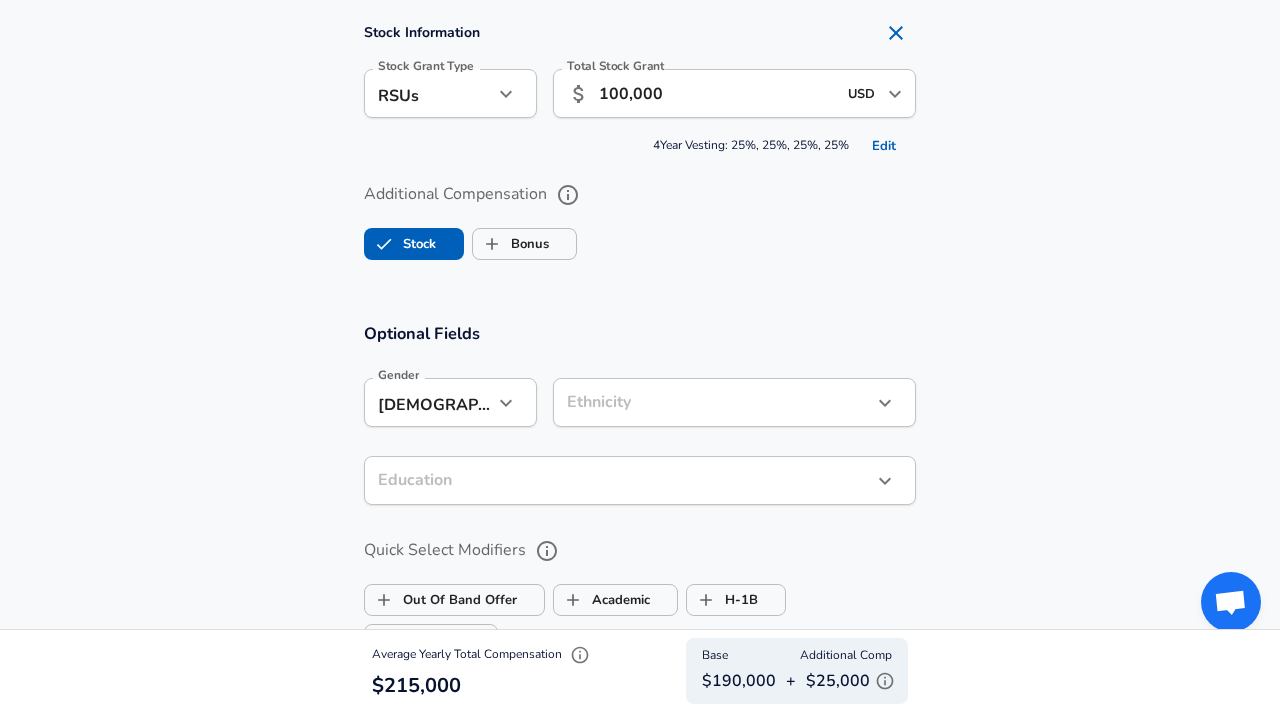 scroll, scrollTop: 1548, scrollLeft: 0, axis: vertical 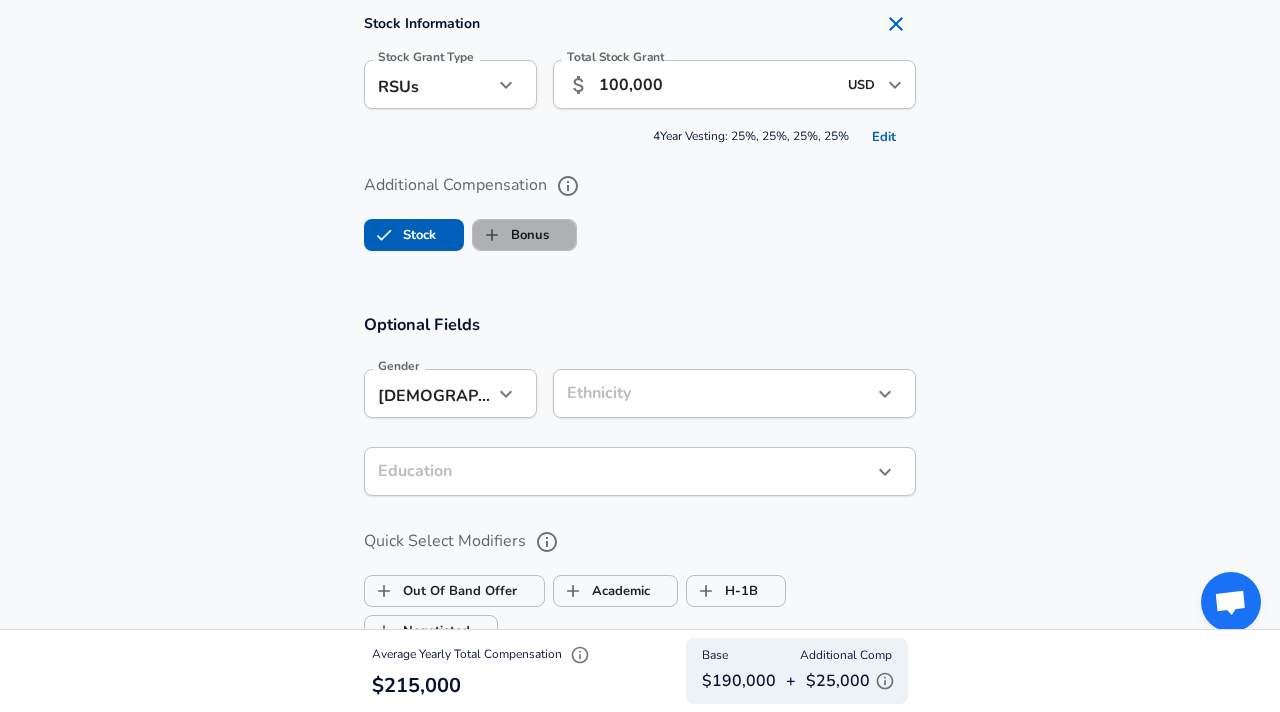 click on "Bonus" at bounding box center (511, 235) 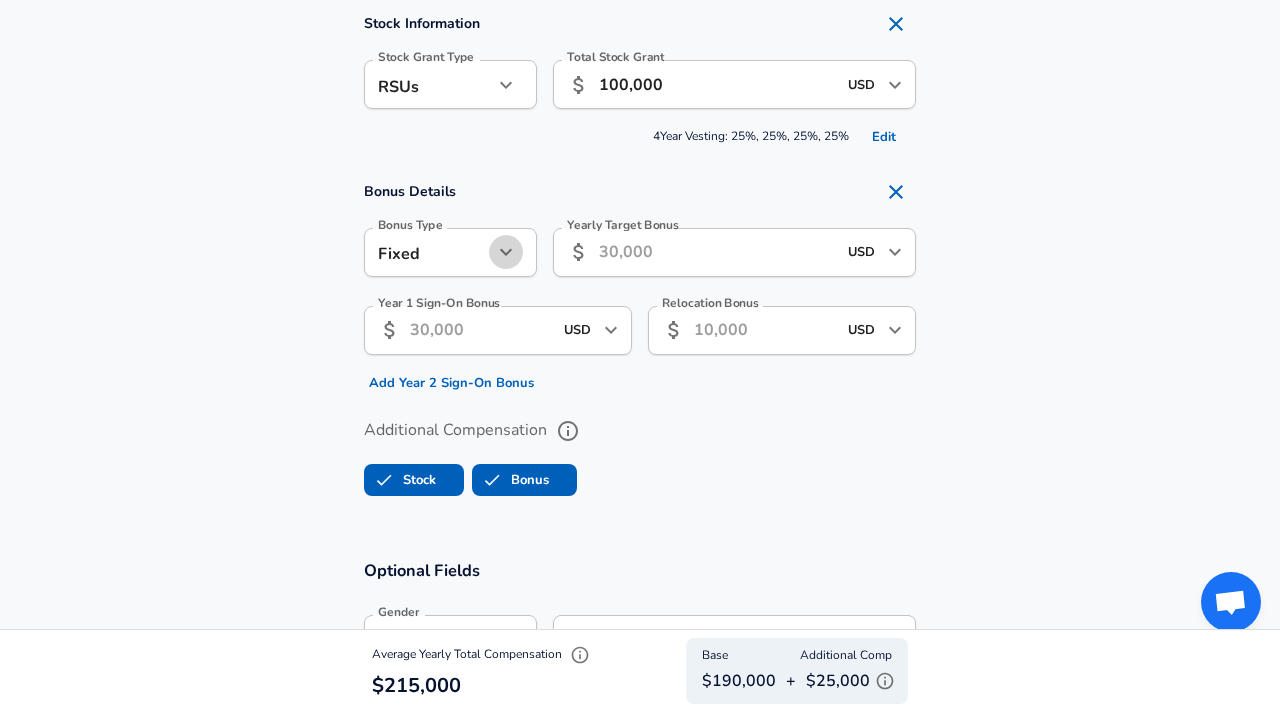 click 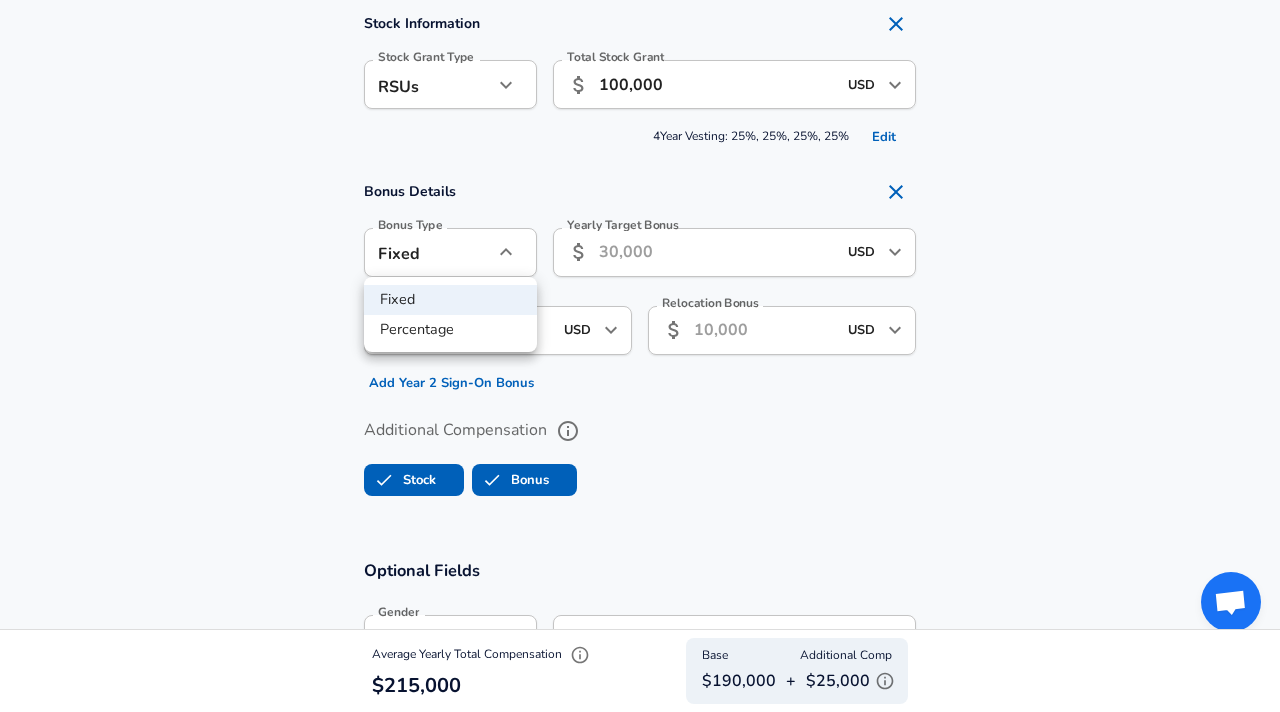 click on "Percentage" at bounding box center (450, 330) 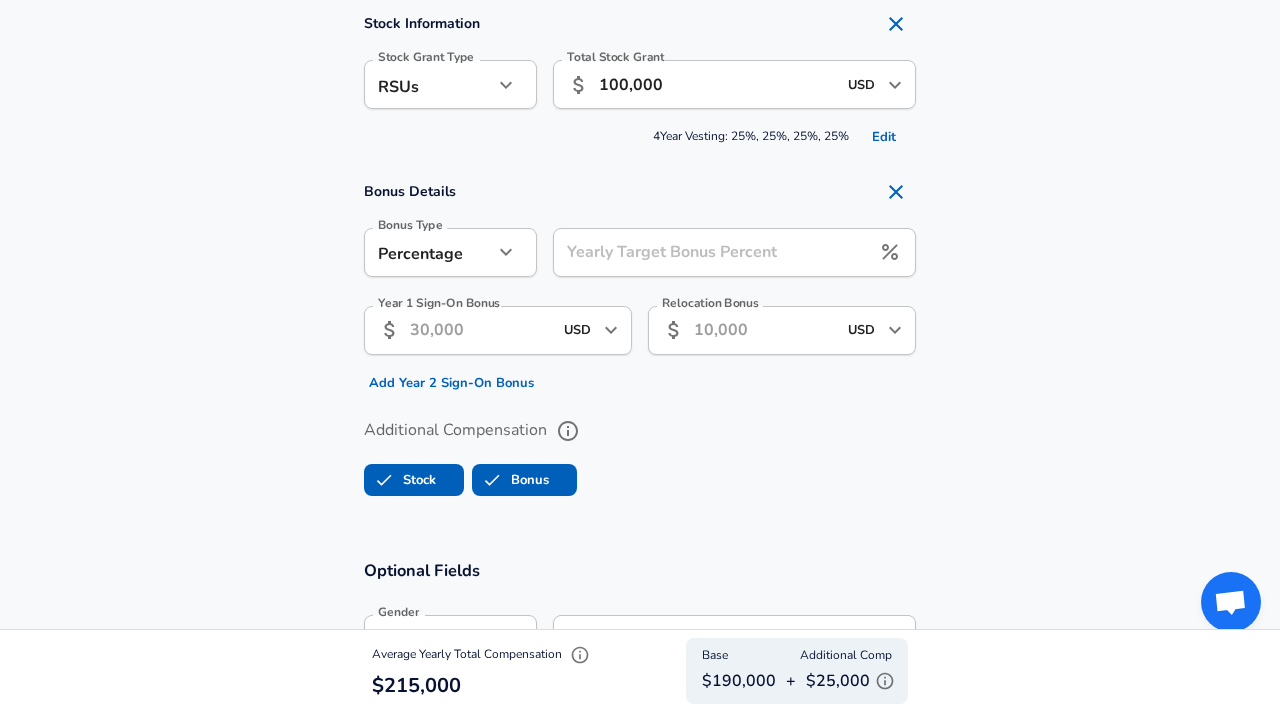 click on "Yearly Target Bonus Percent" at bounding box center (711, 252) 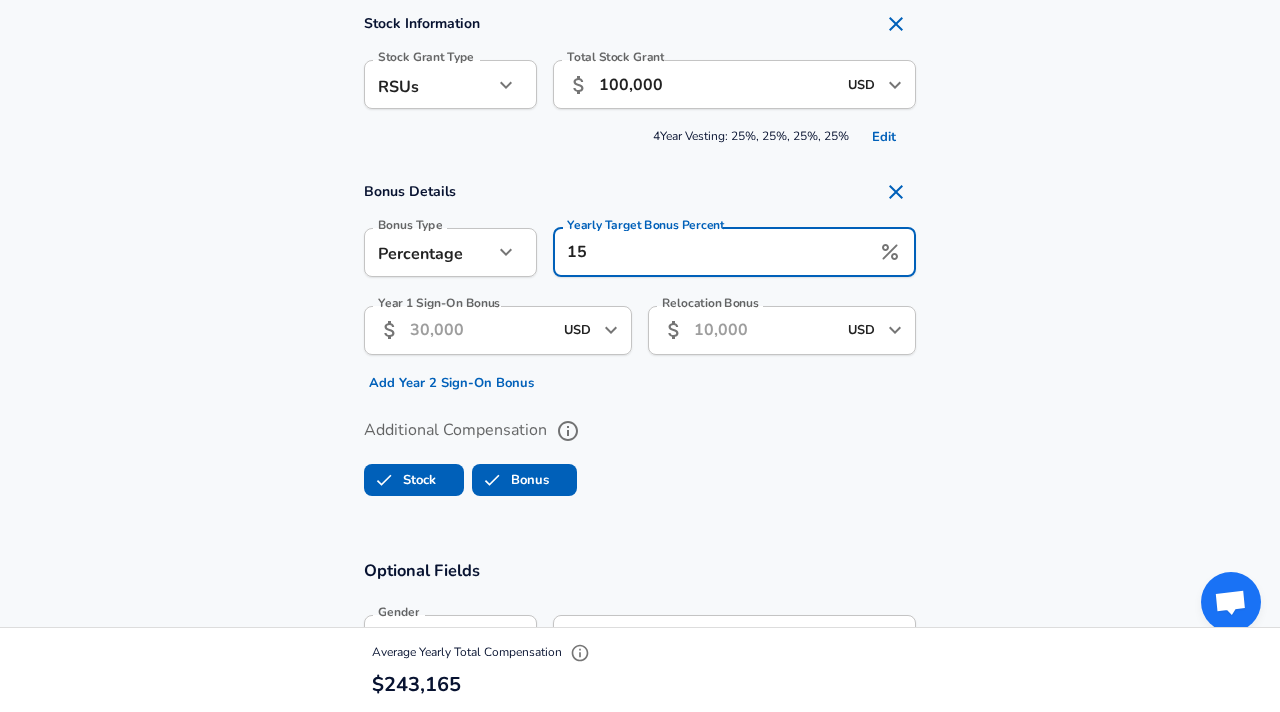 type on "15" 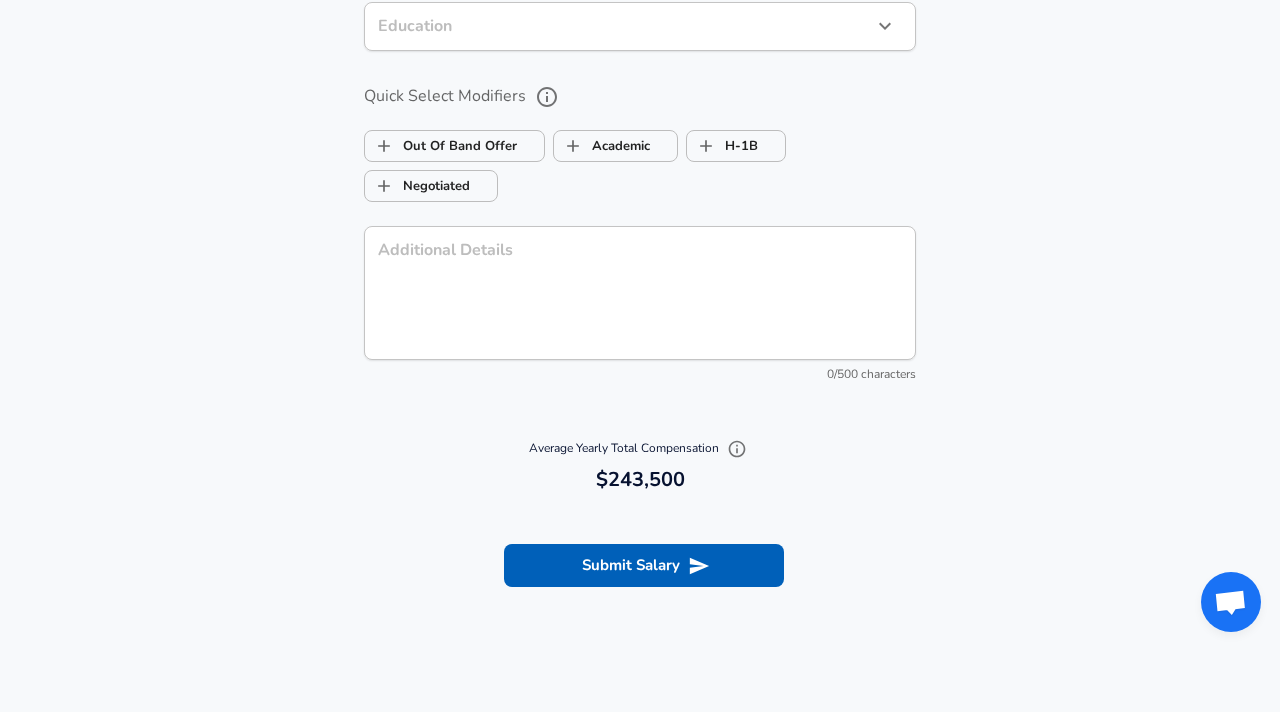 scroll, scrollTop: 2240, scrollLeft: 0, axis: vertical 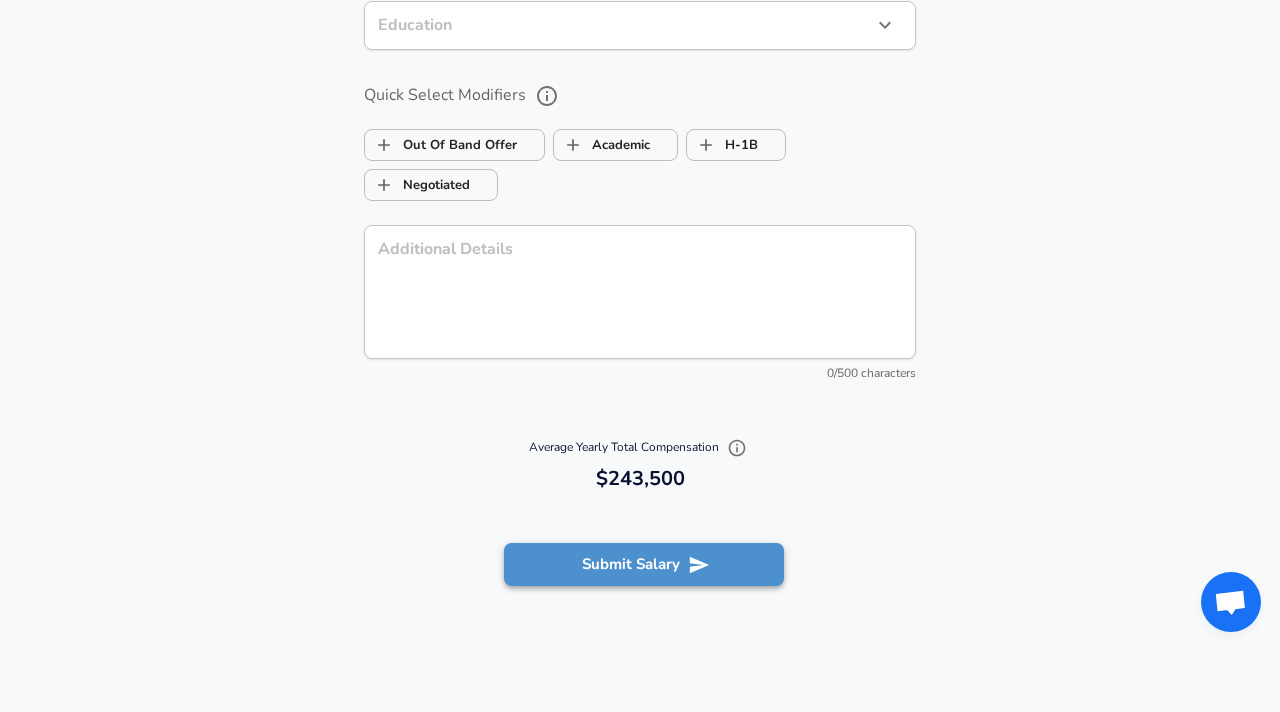 click on "Submit Salary" at bounding box center [644, 564] 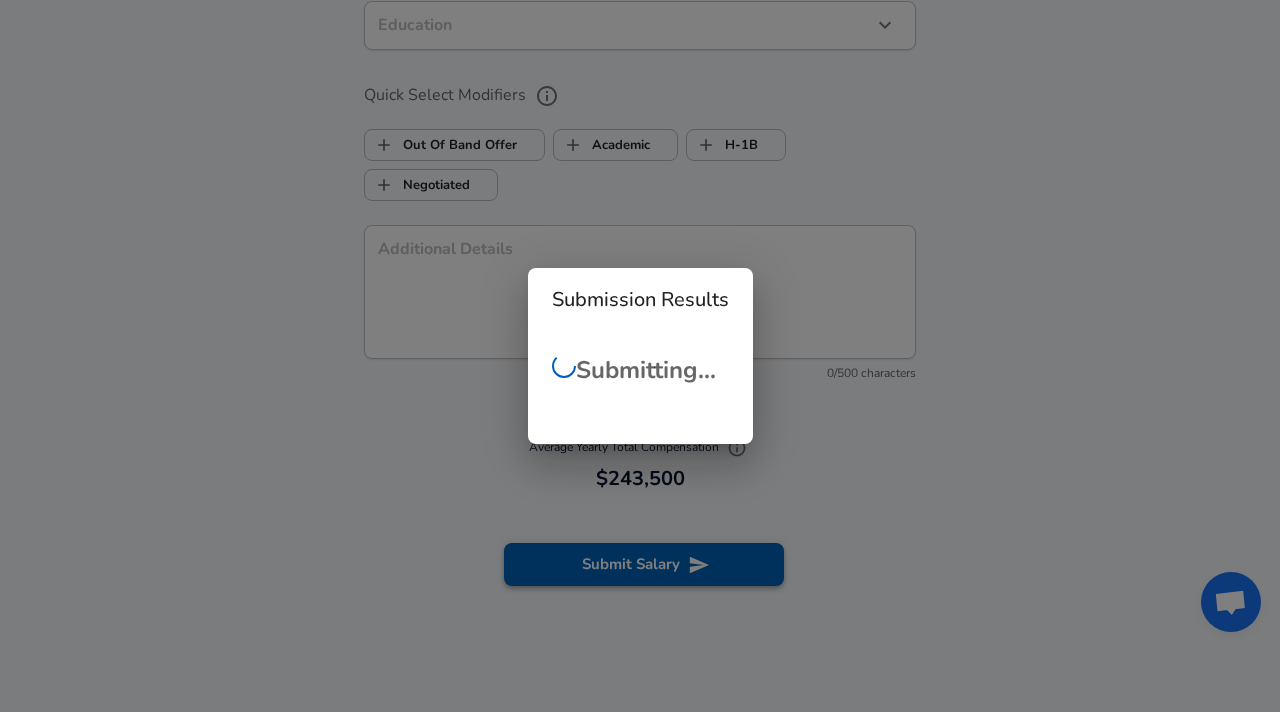checkbox on "false" 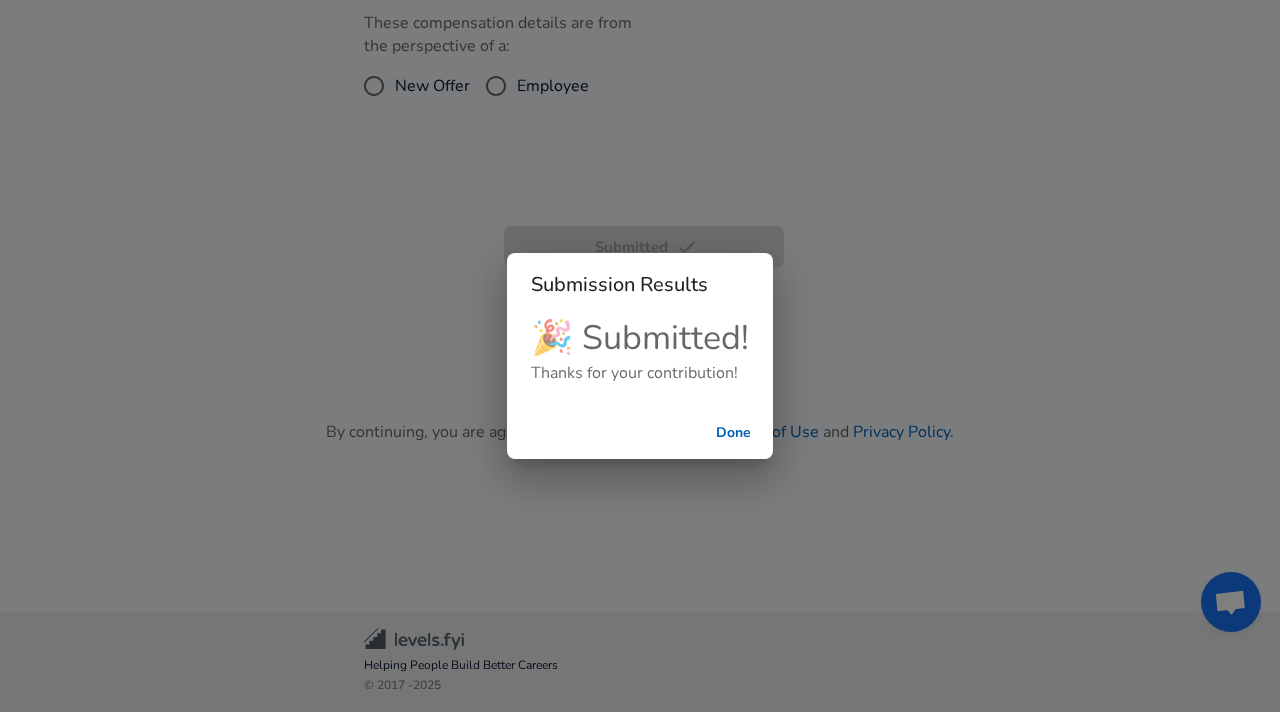 scroll, scrollTop: 566, scrollLeft: 0, axis: vertical 